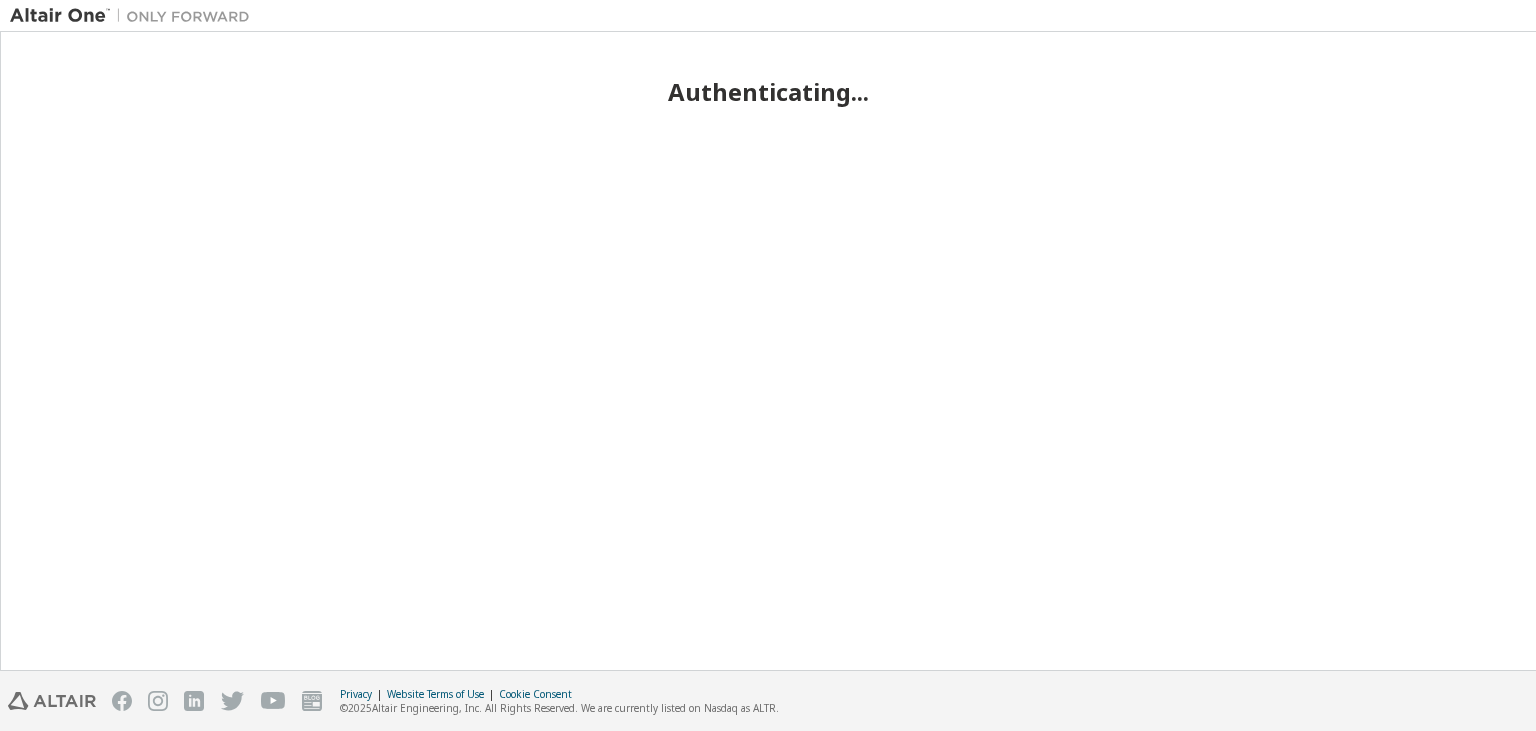 scroll, scrollTop: 0, scrollLeft: 0, axis: both 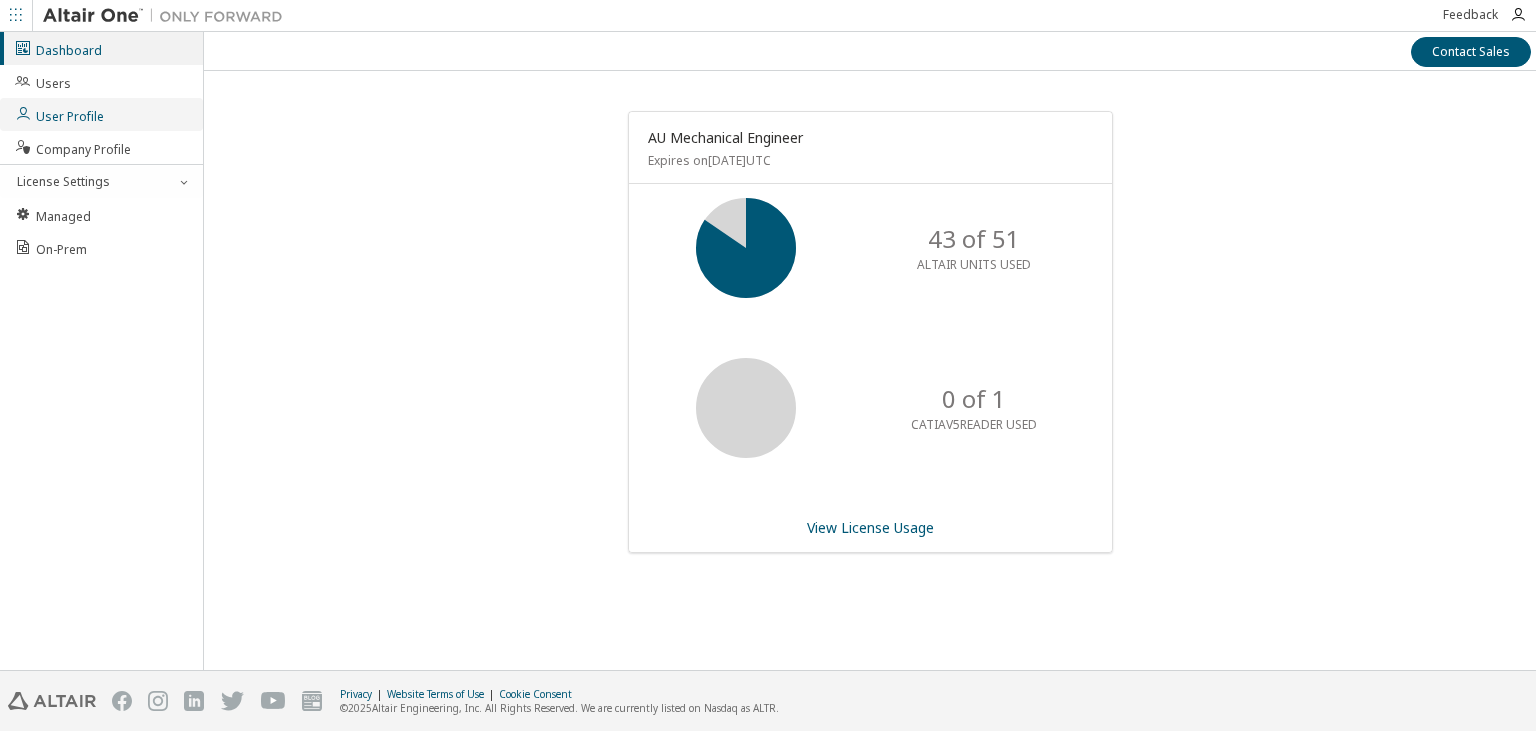 click on "User Profile" at bounding box center (59, 114) 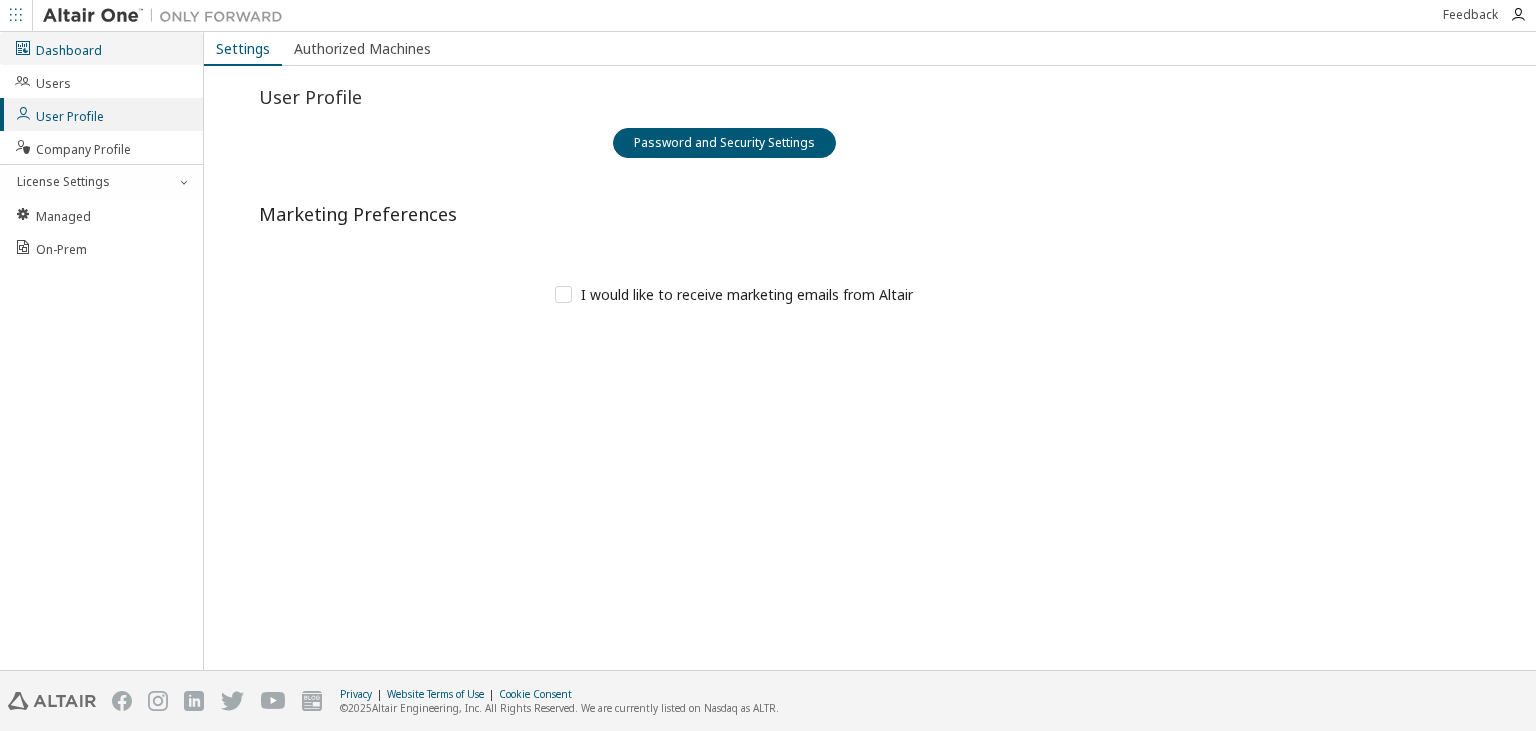 click on "Dashboard" at bounding box center (58, 48) 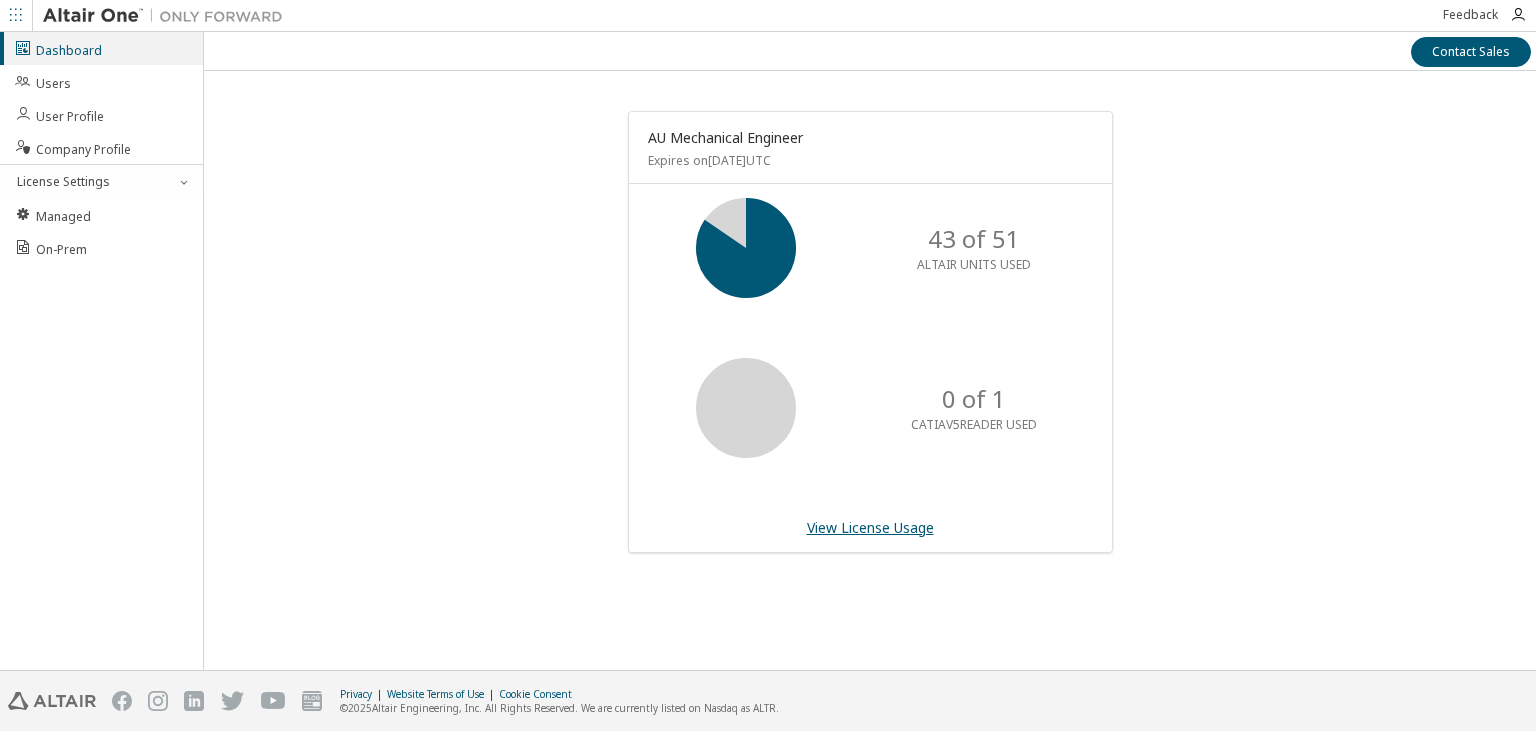 click on "View License Usage" at bounding box center (870, 527) 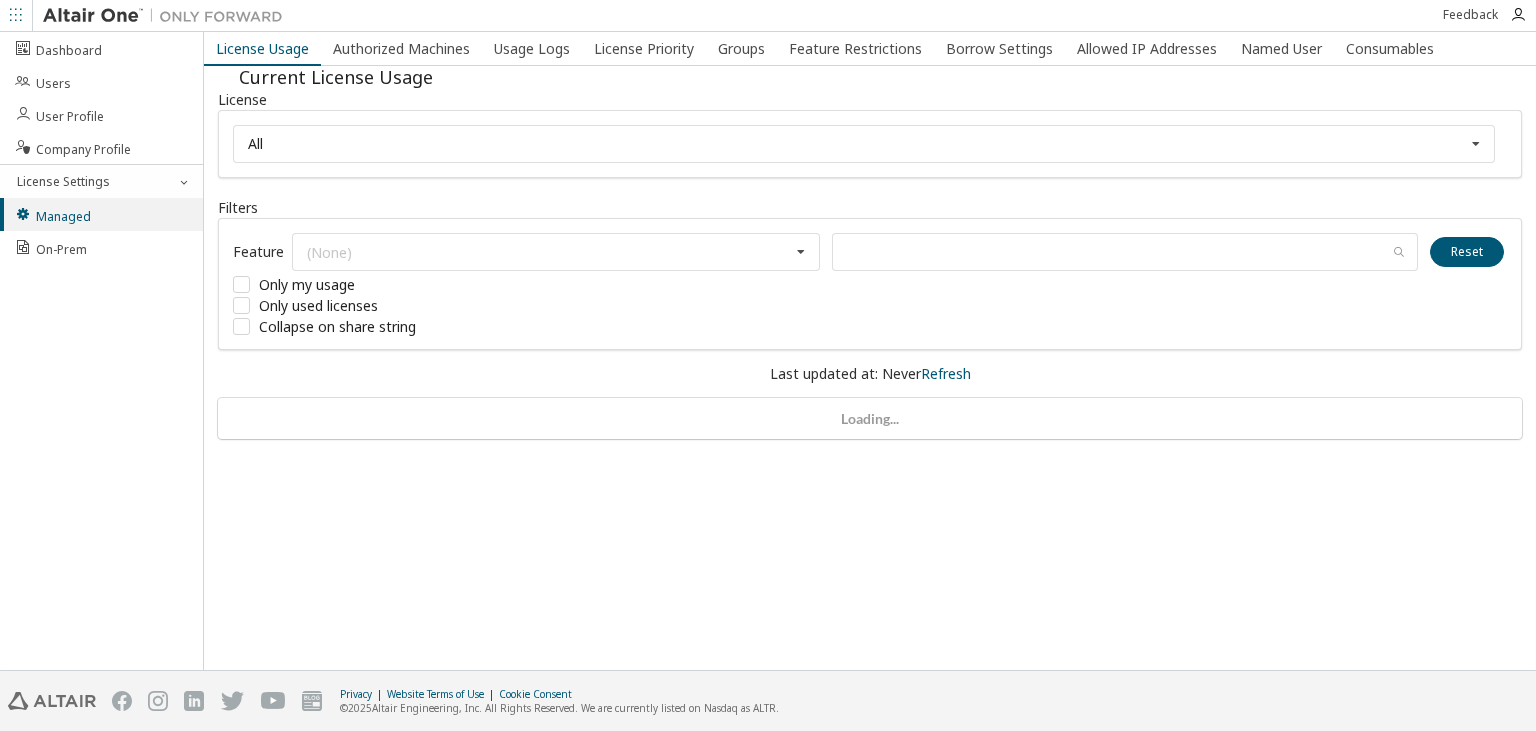 scroll, scrollTop: 0, scrollLeft: 0, axis: both 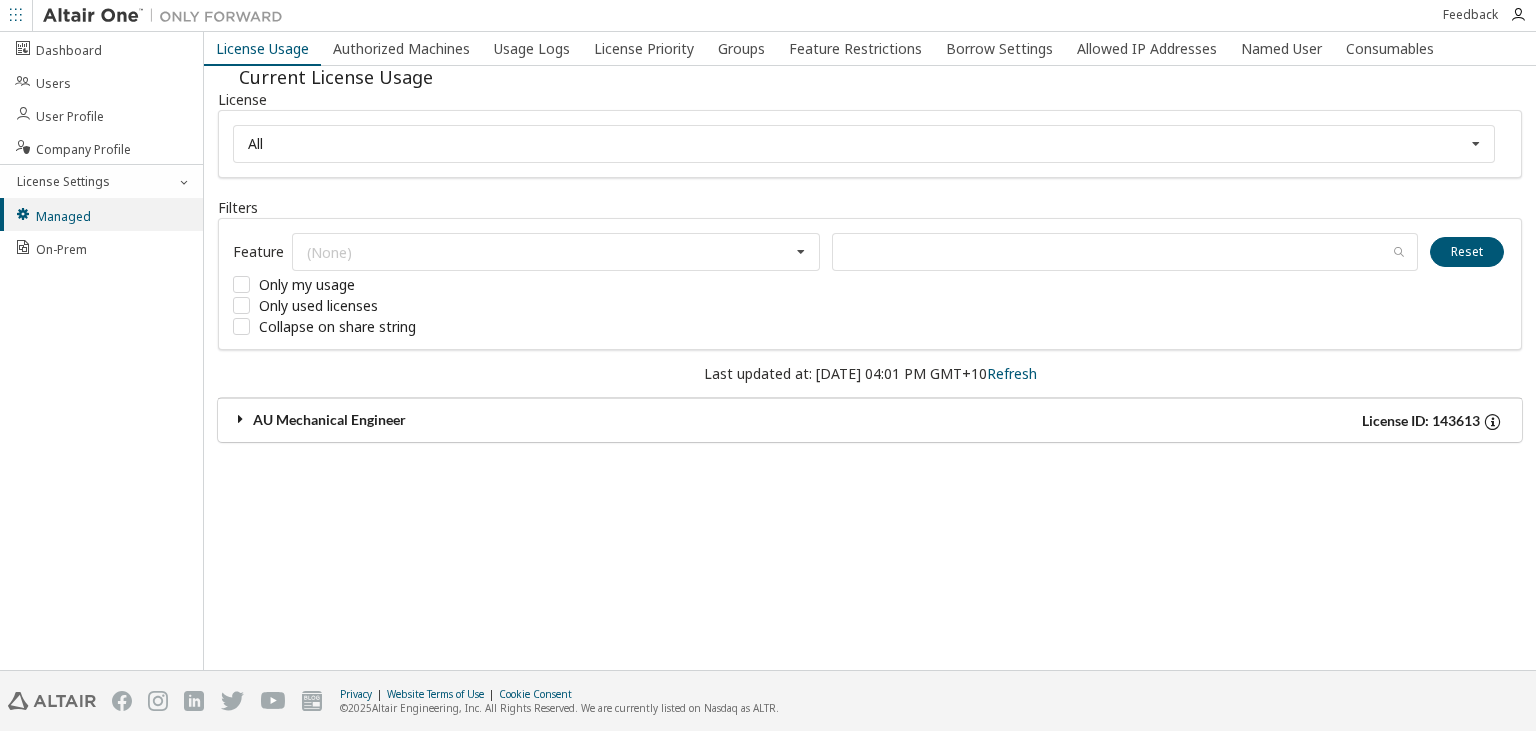 click on "AU Mechanical Engineer License ID: 143613" at bounding box center (870, 420) 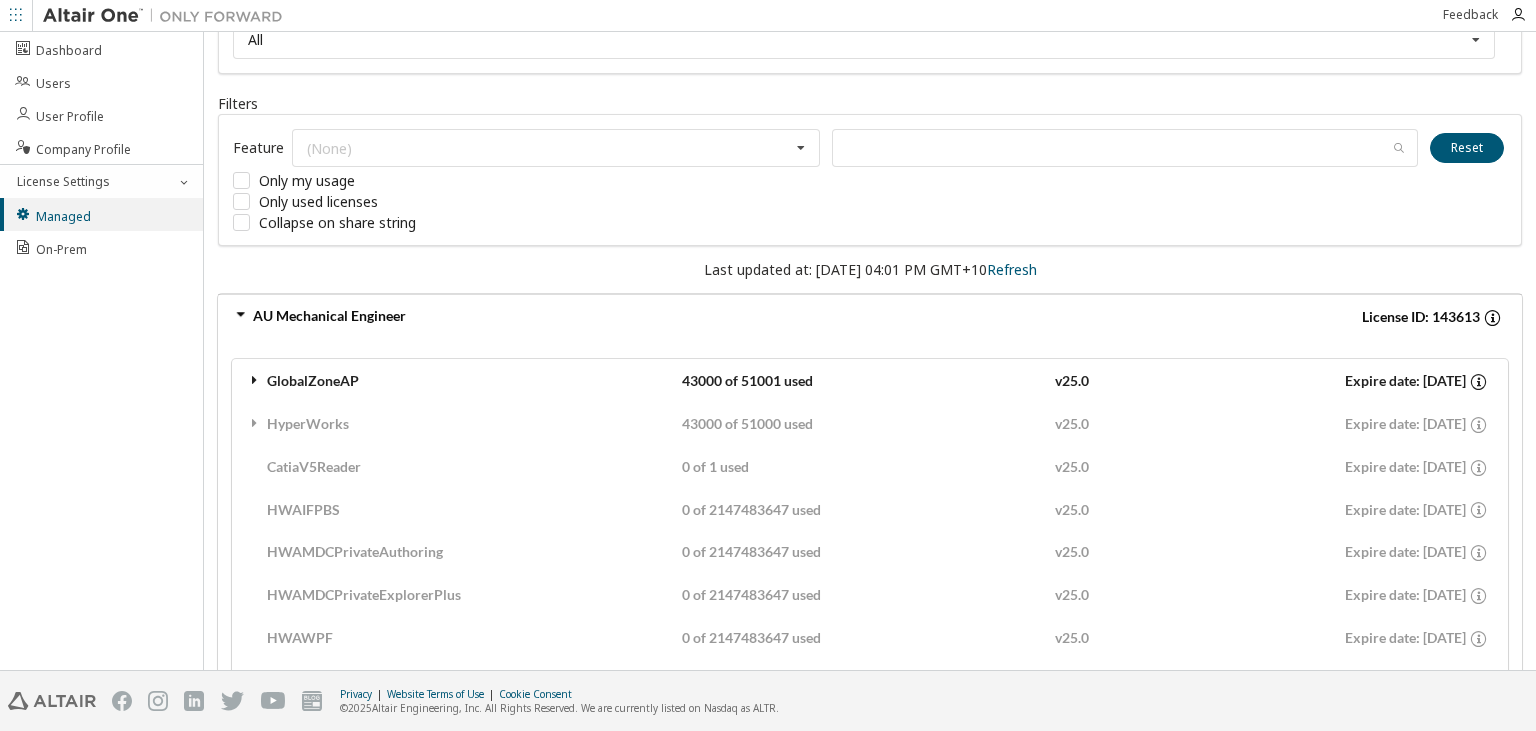 scroll, scrollTop: 115, scrollLeft: 0, axis: vertical 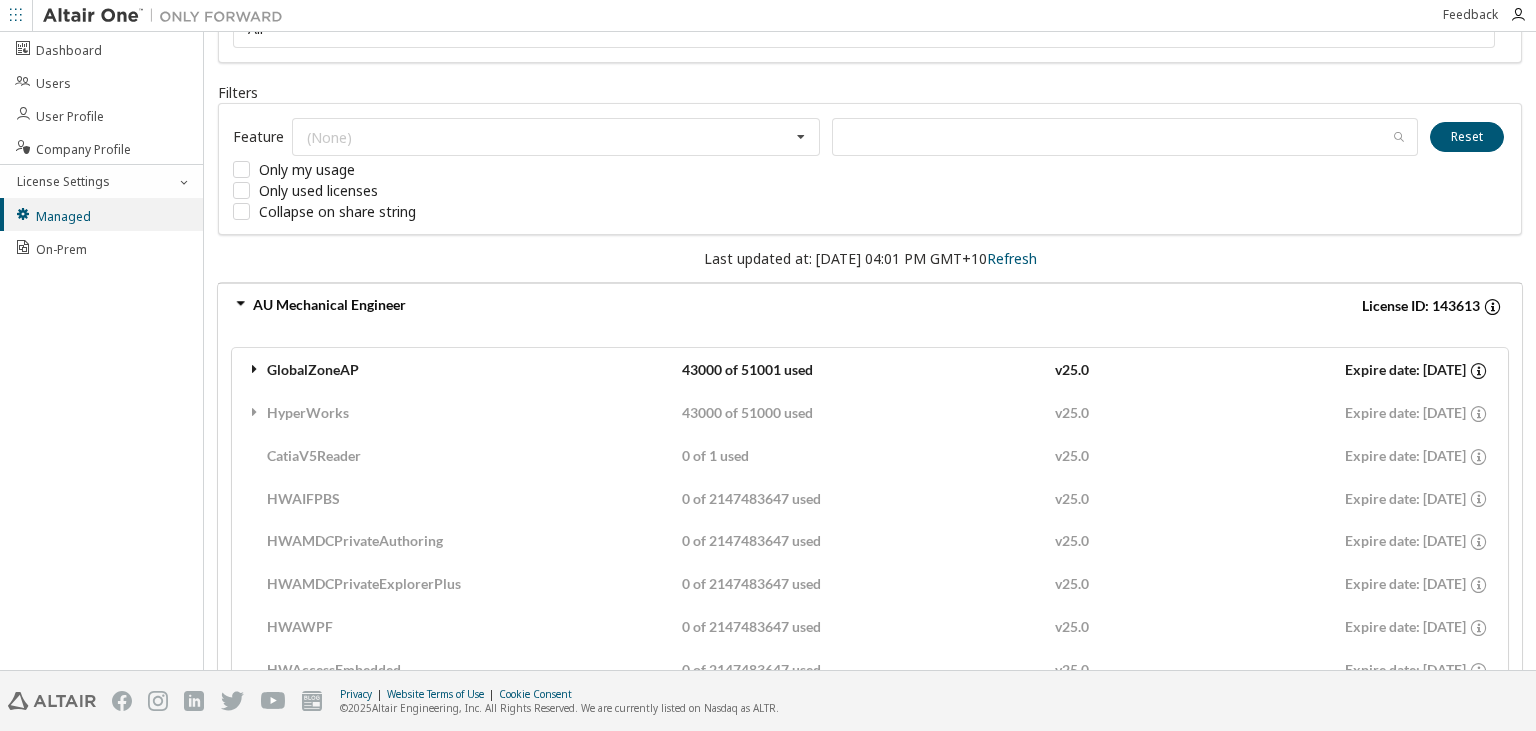 click on "GlobalZoneAP" at bounding box center [464, 370] 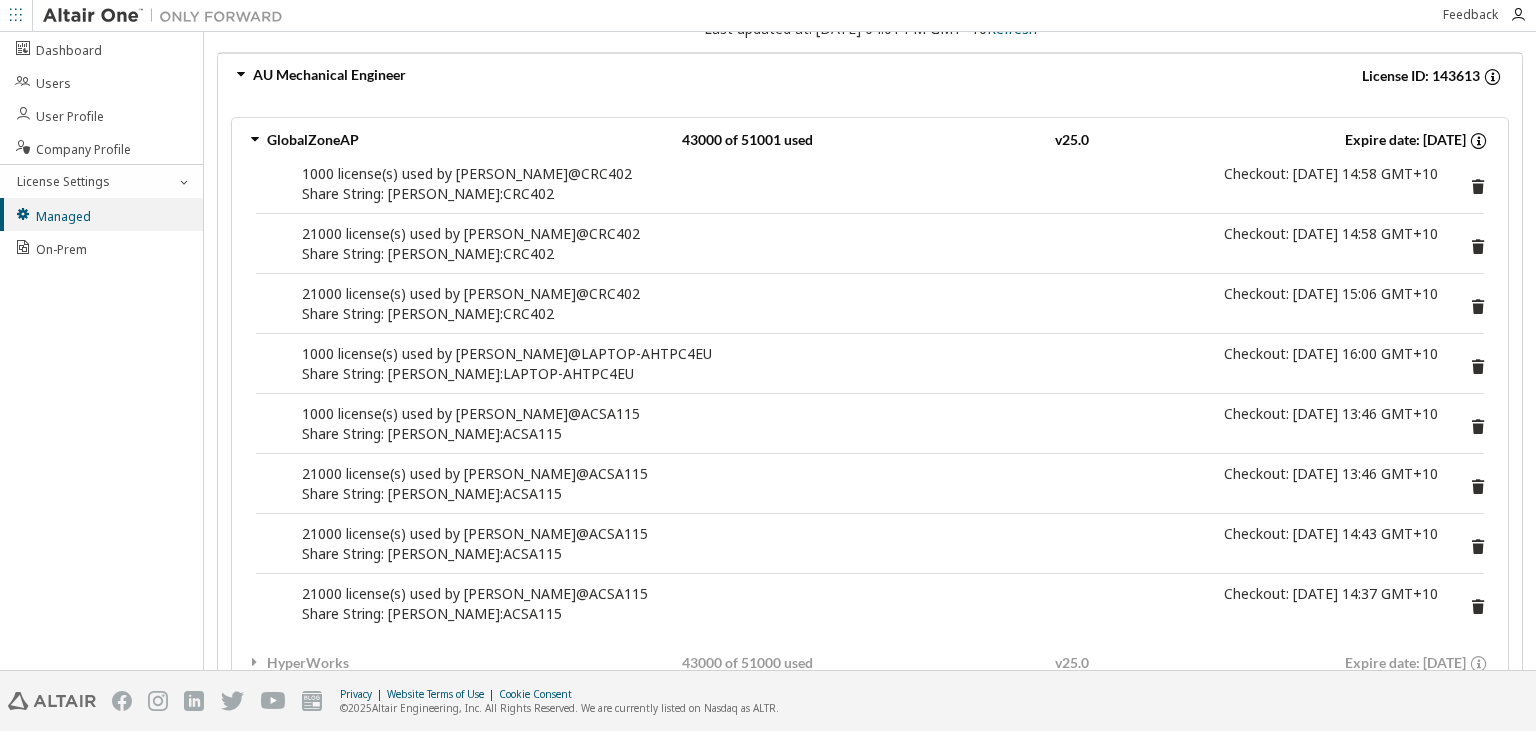 scroll, scrollTop: 460, scrollLeft: 0, axis: vertical 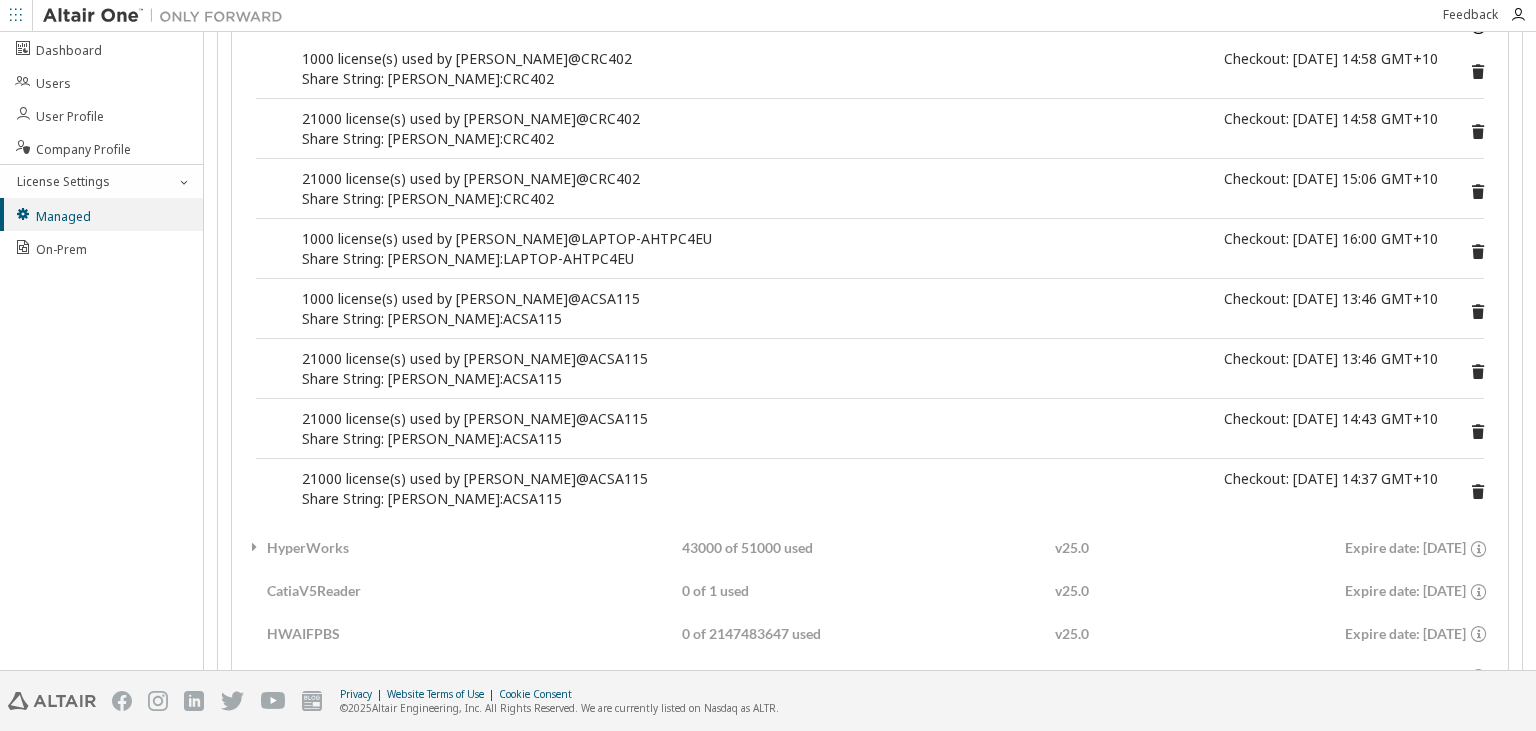 click on "Share String: n.rayner:ACSA115" at bounding box center [870, 319] 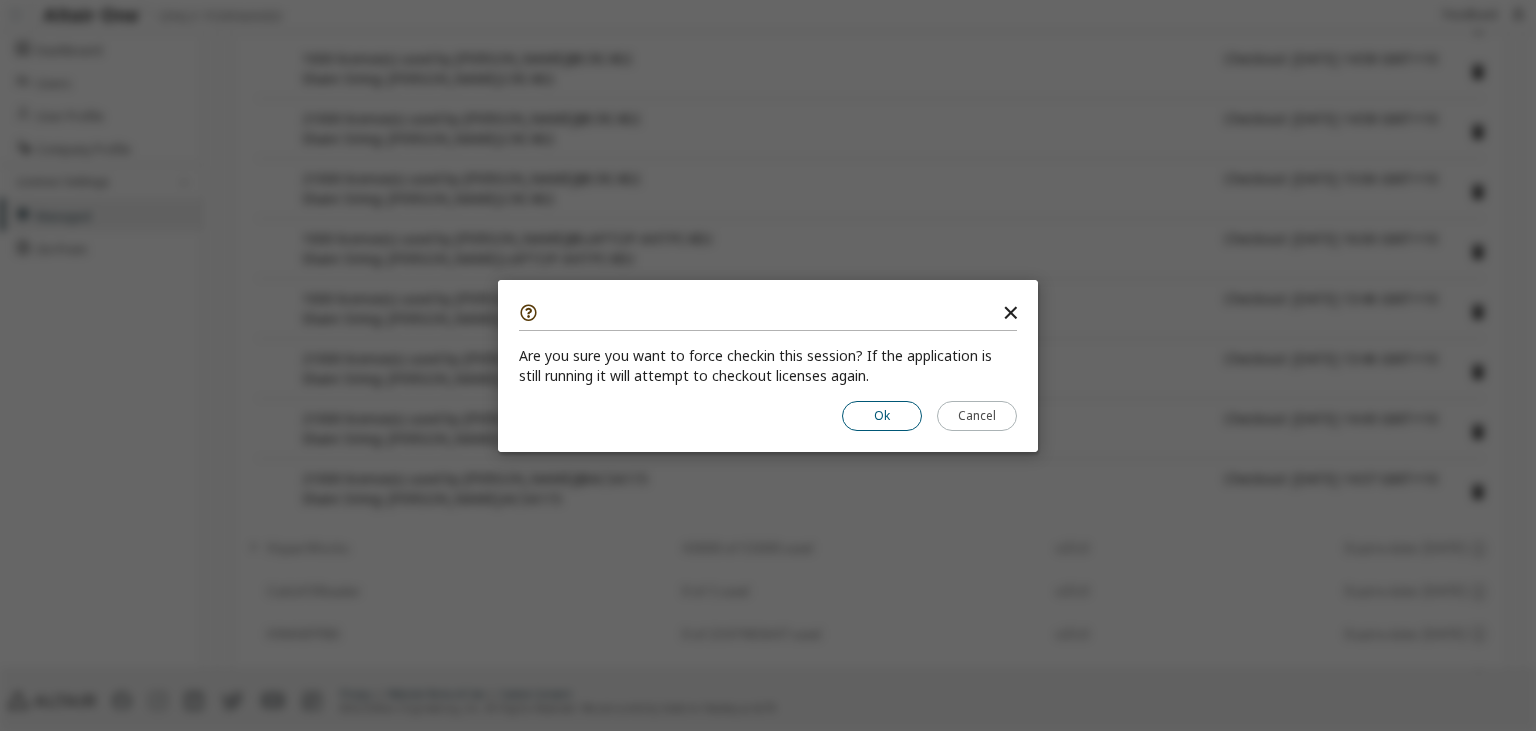 click on "Ok" at bounding box center [882, 415] 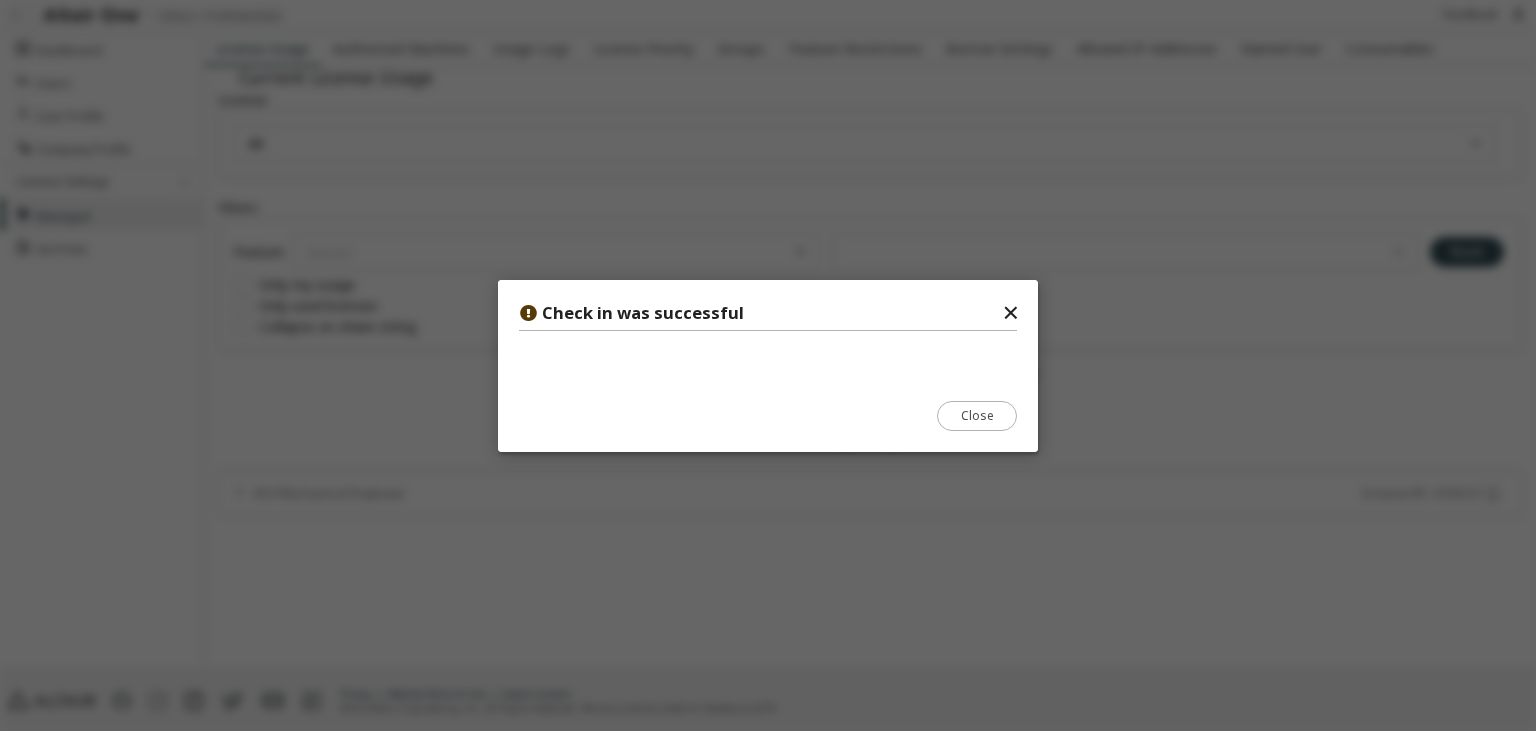 scroll, scrollTop: 0, scrollLeft: 0, axis: both 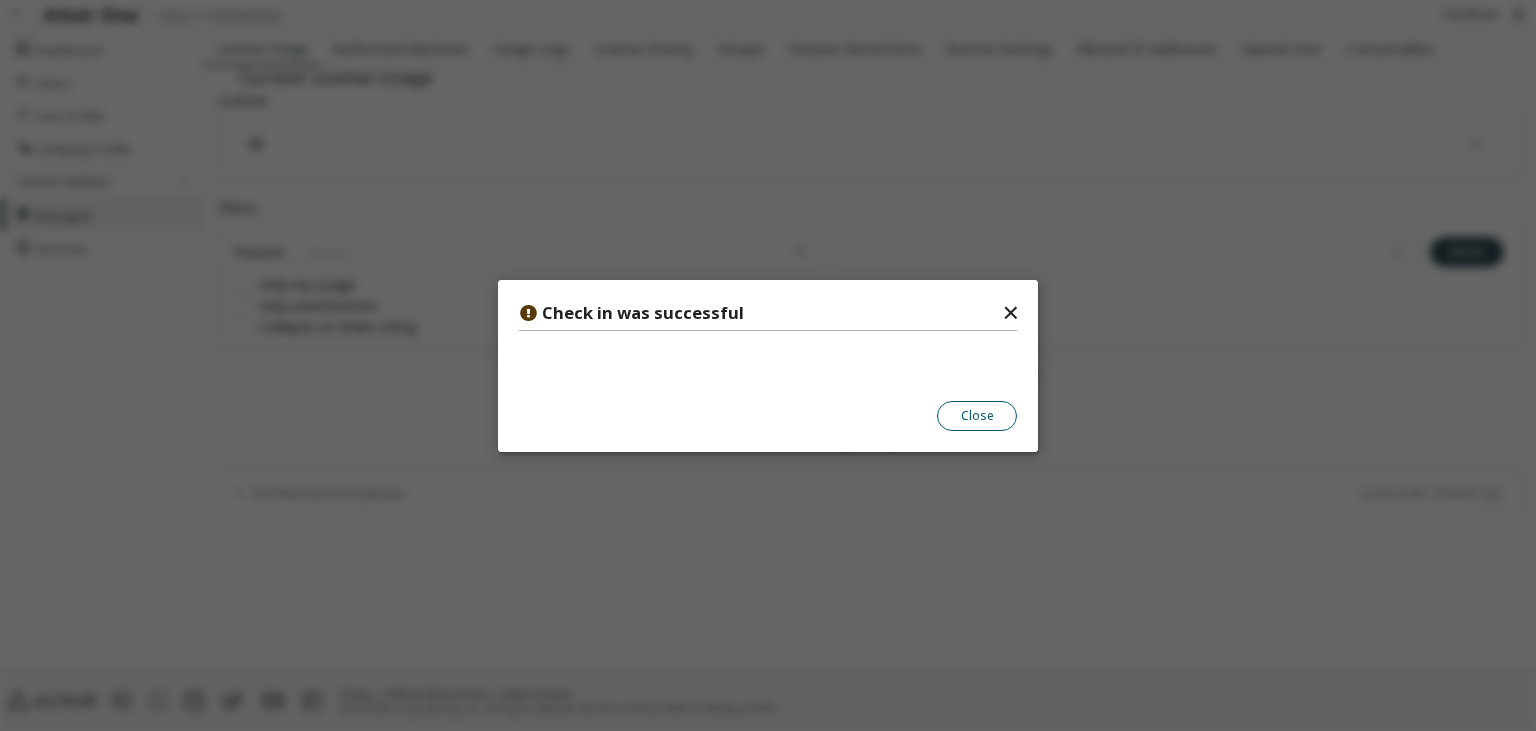 click on "Close" at bounding box center (977, 415) 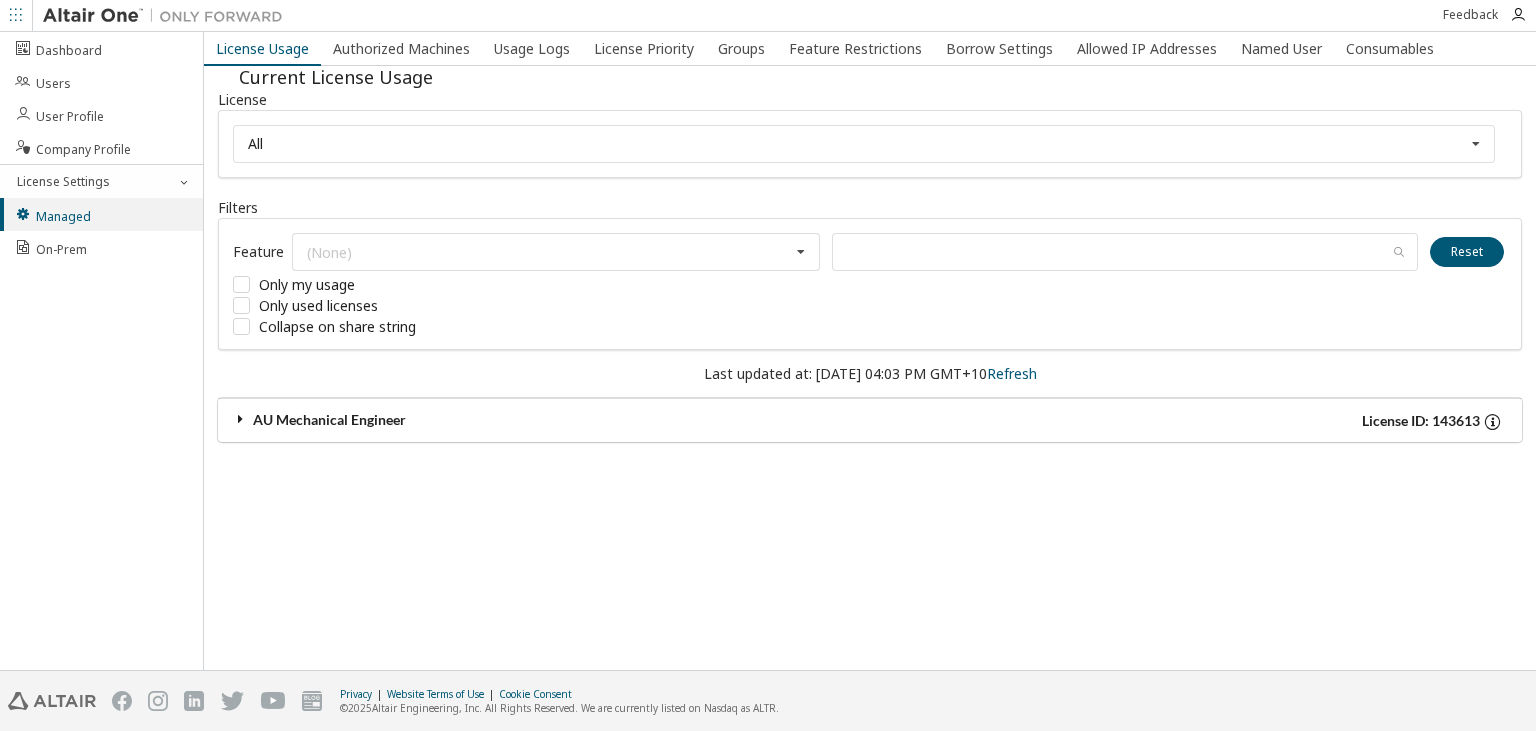 click on "AU Mechanical Engineer" at bounding box center [551, 421] 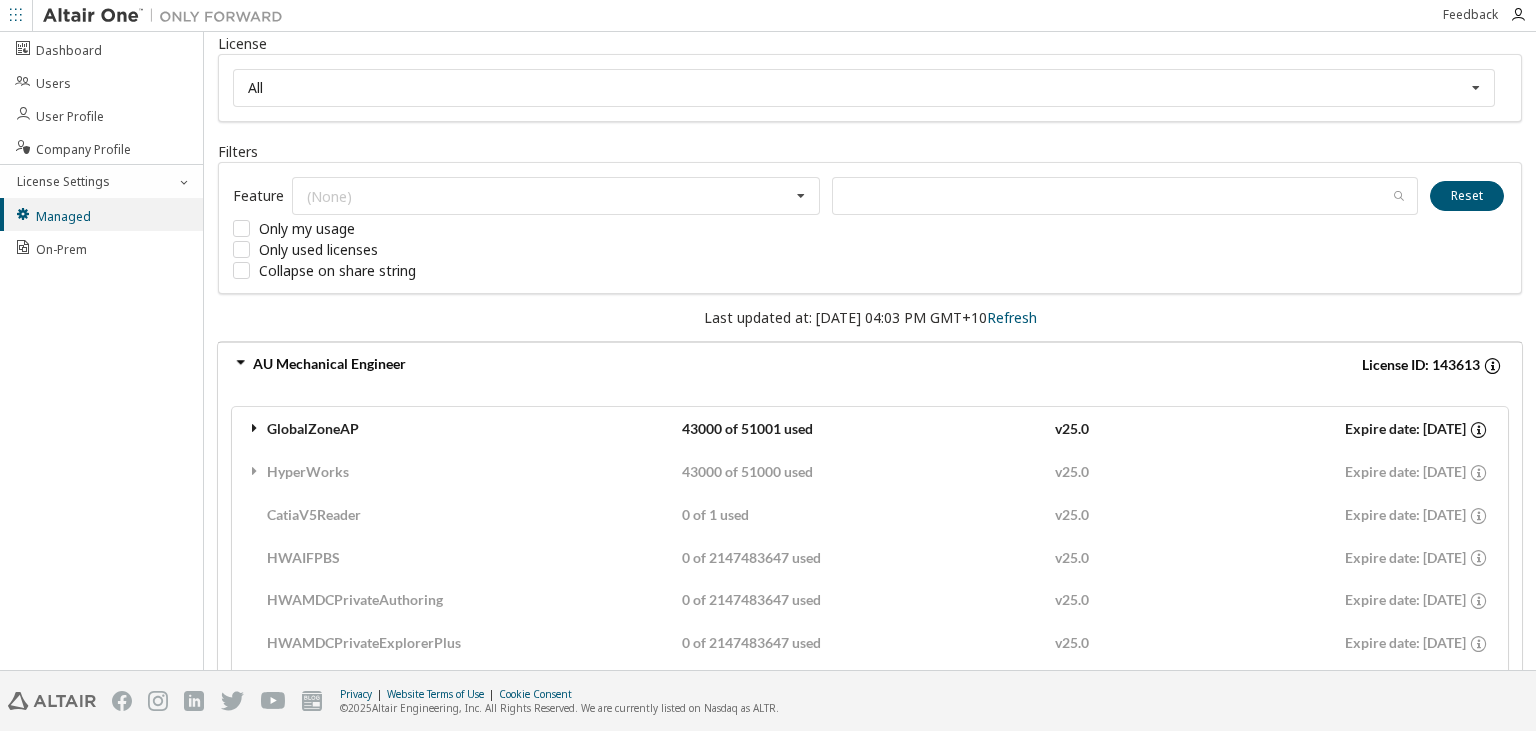 scroll, scrollTop: 115, scrollLeft: 0, axis: vertical 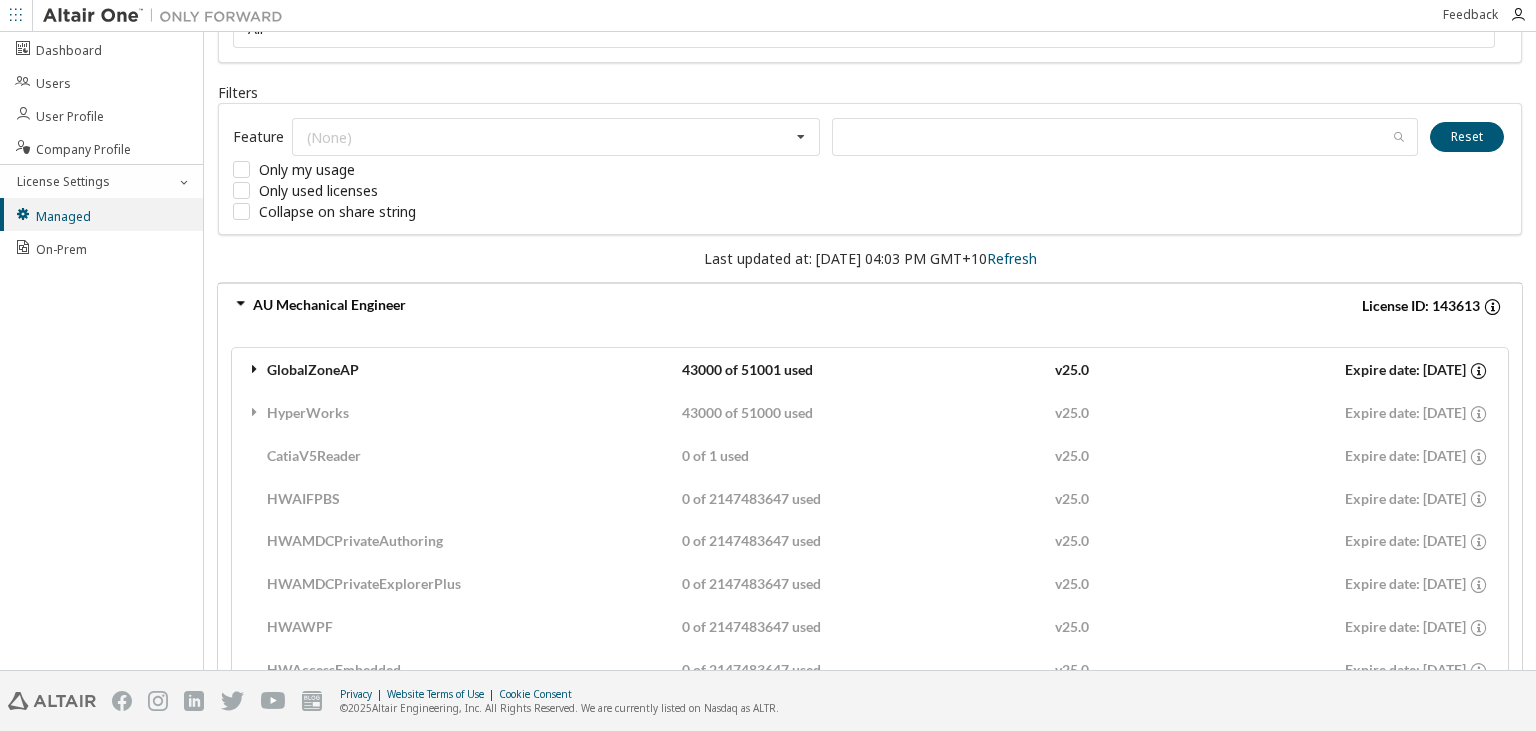 click on "GlobalZoneAP" at bounding box center [464, 370] 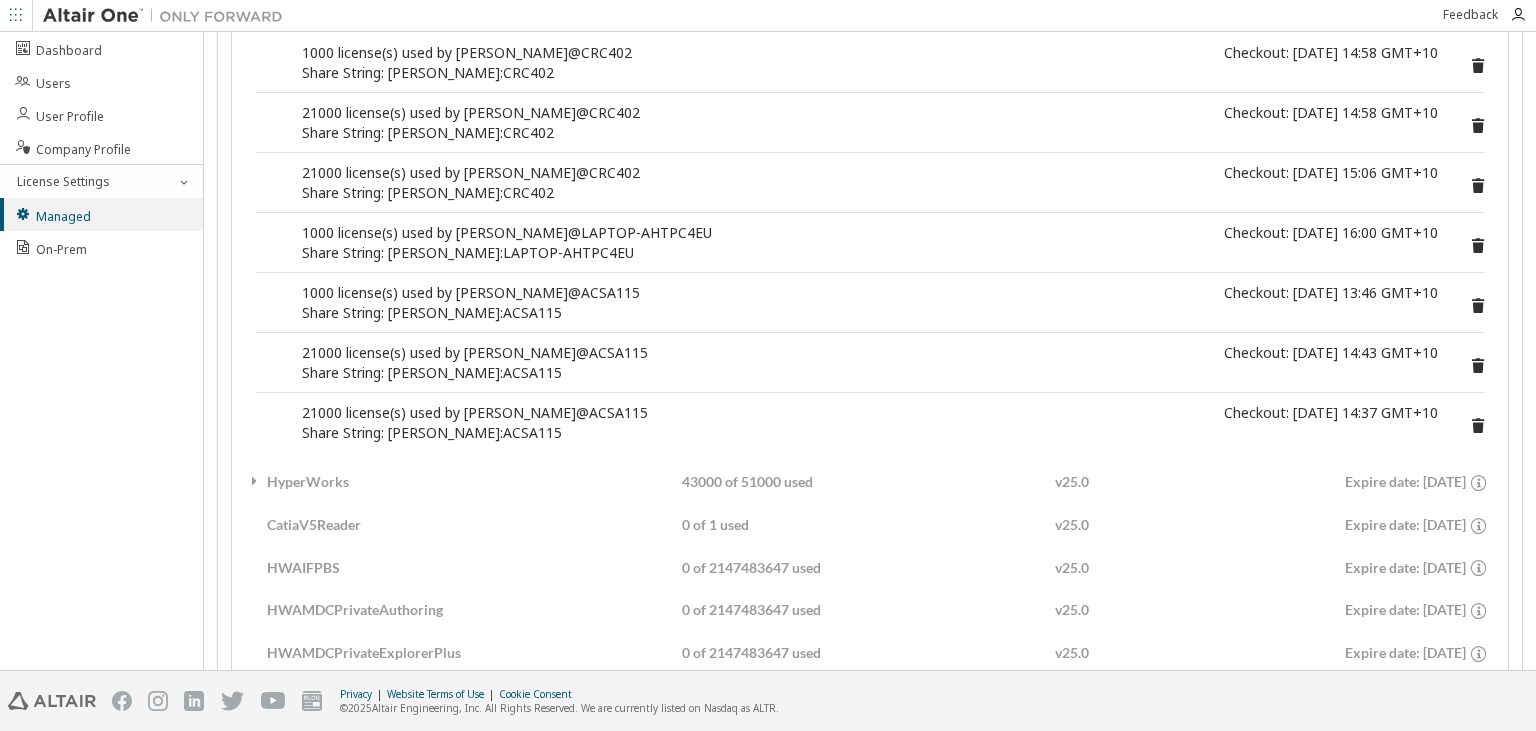 scroll, scrollTop: 460, scrollLeft: 0, axis: vertical 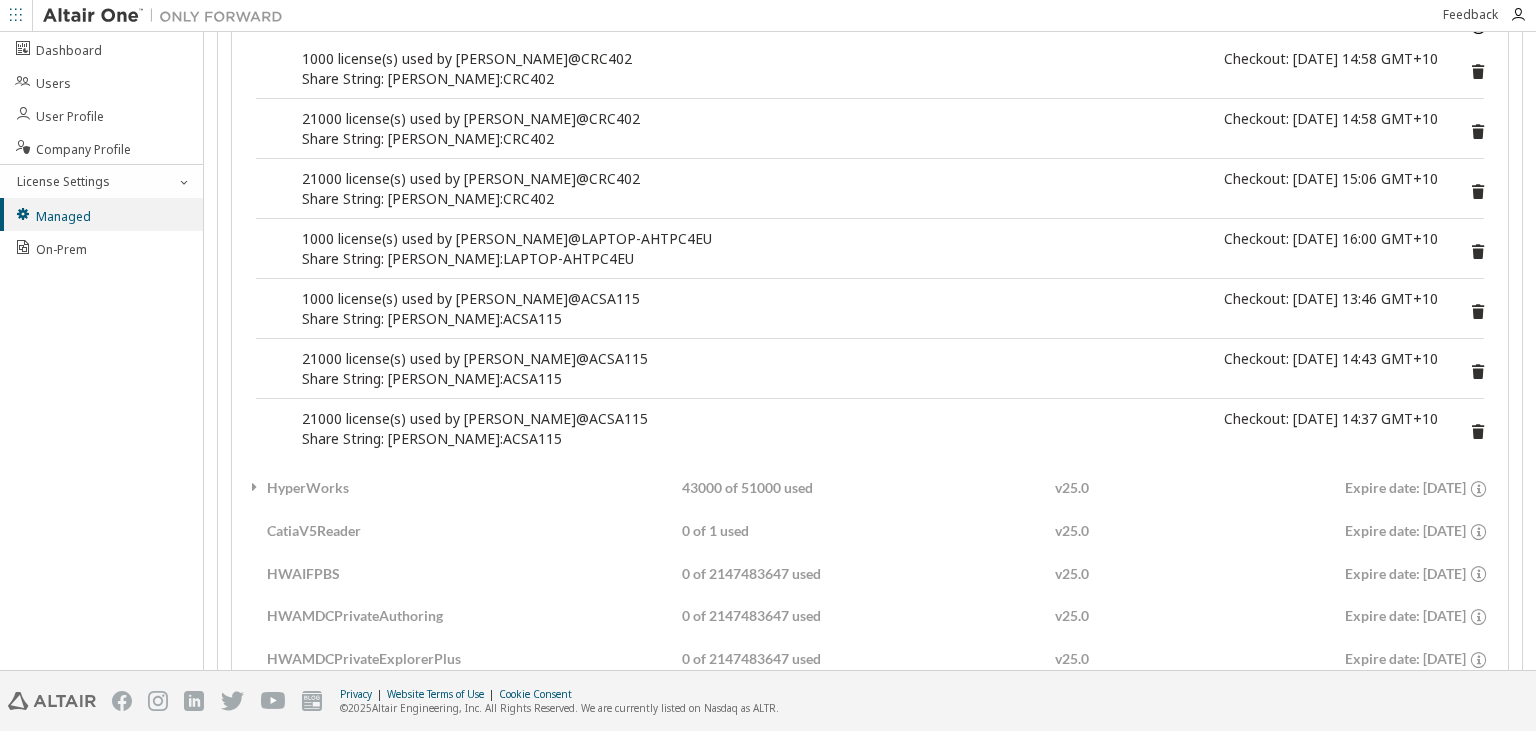 click at bounding box center (1478, 429) 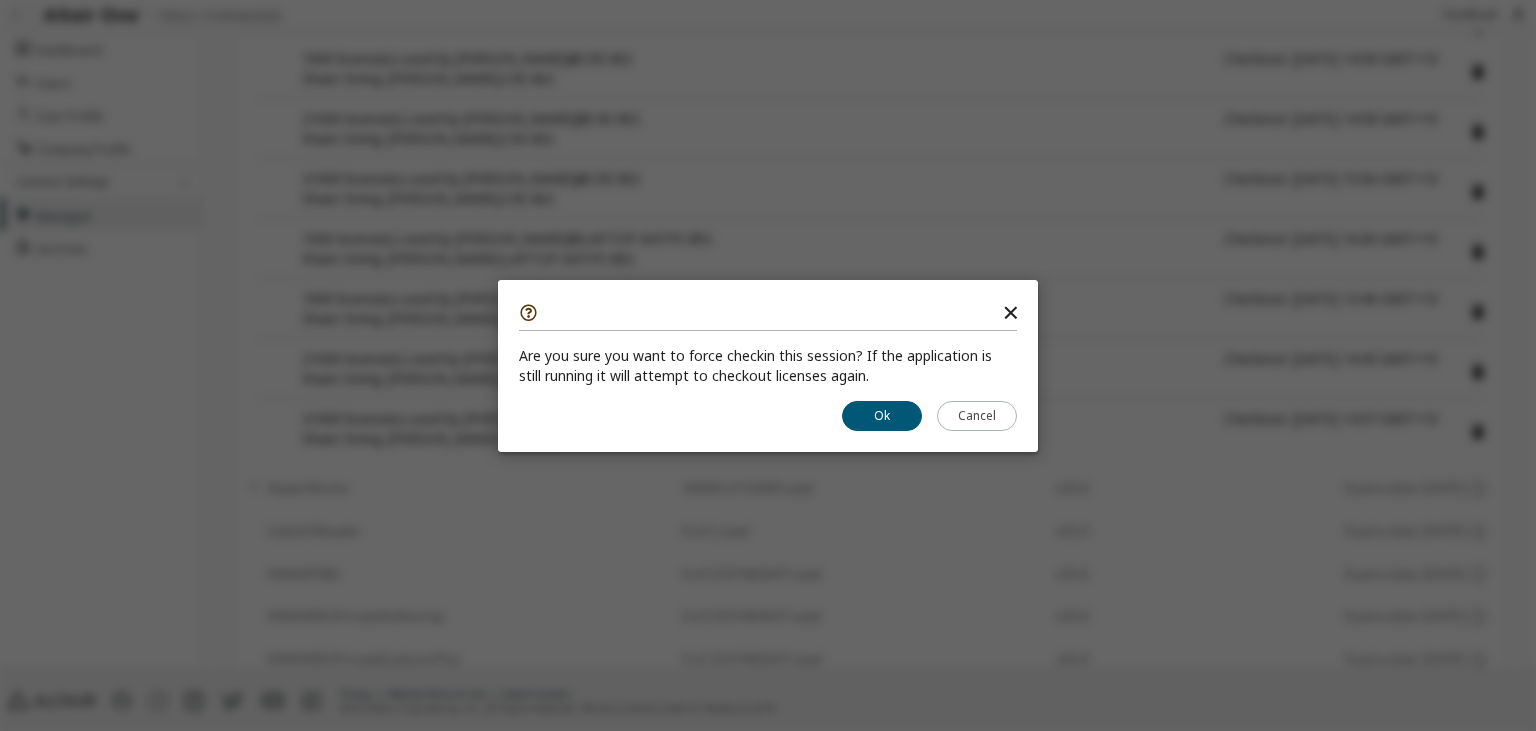 scroll, scrollTop: 460, scrollLeft: 0, axis: vertical 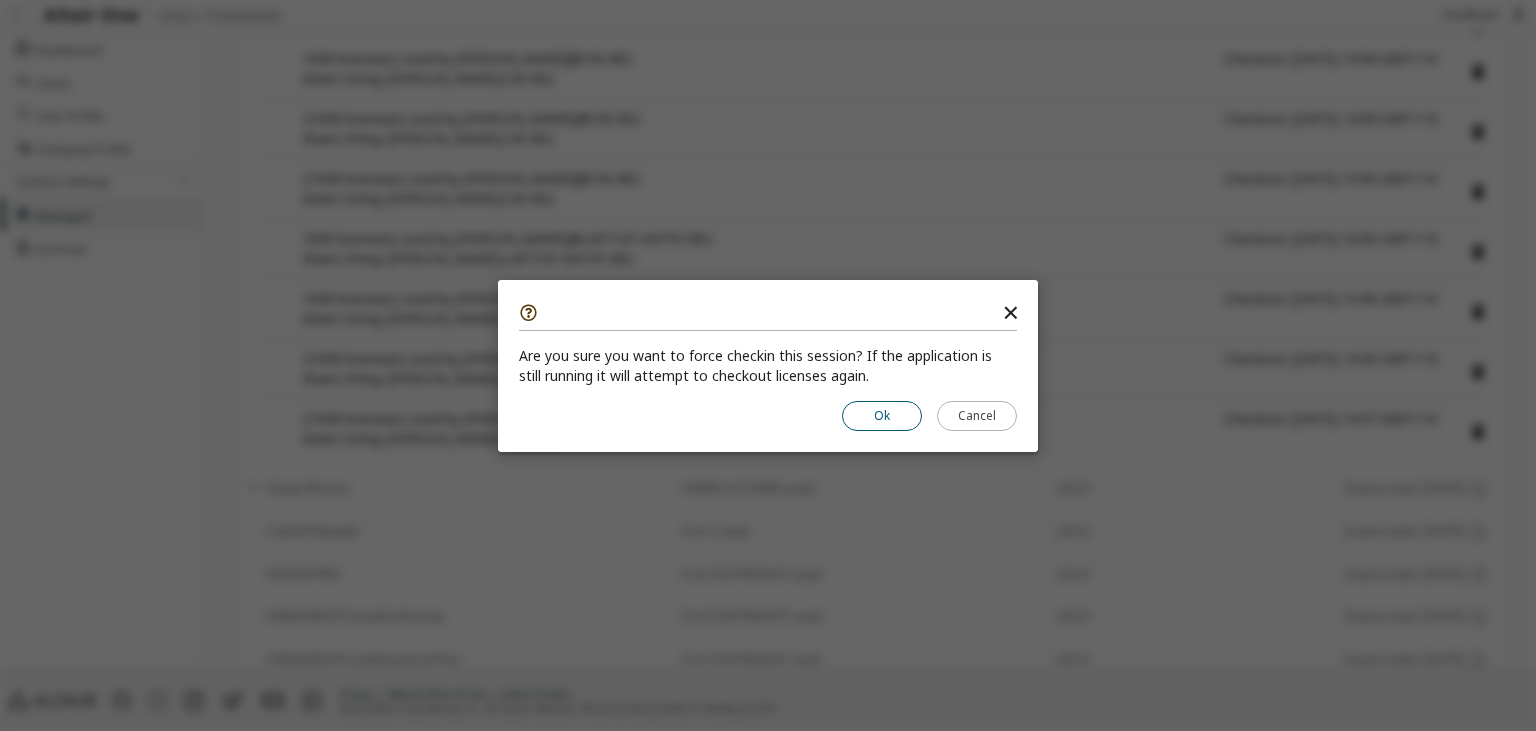 click on "Ok" at bounding box center (882, 415) 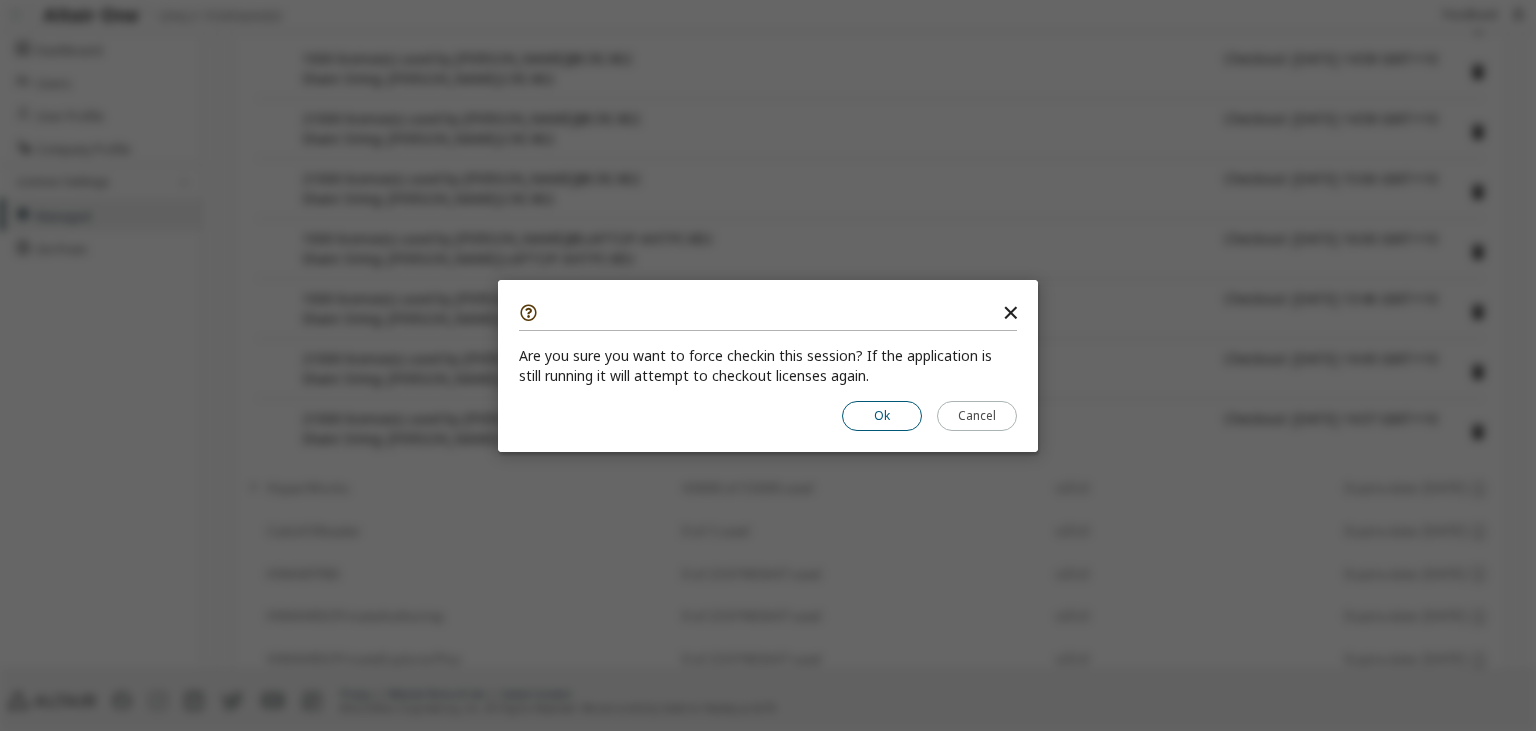 scroll, scrollTop: 0, scrollLeft: 0, axis: both 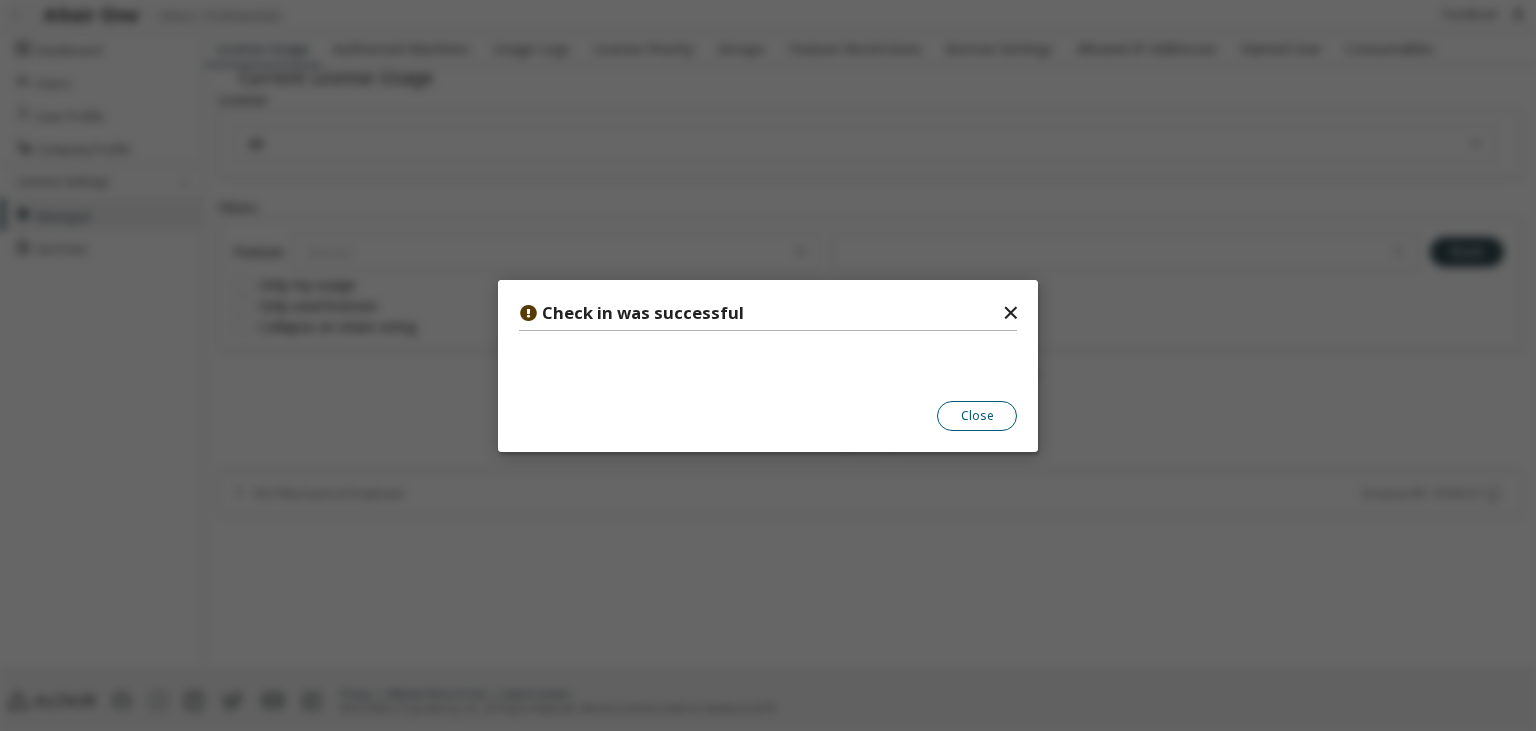 click on "Close" at bounding box center [977, 415] 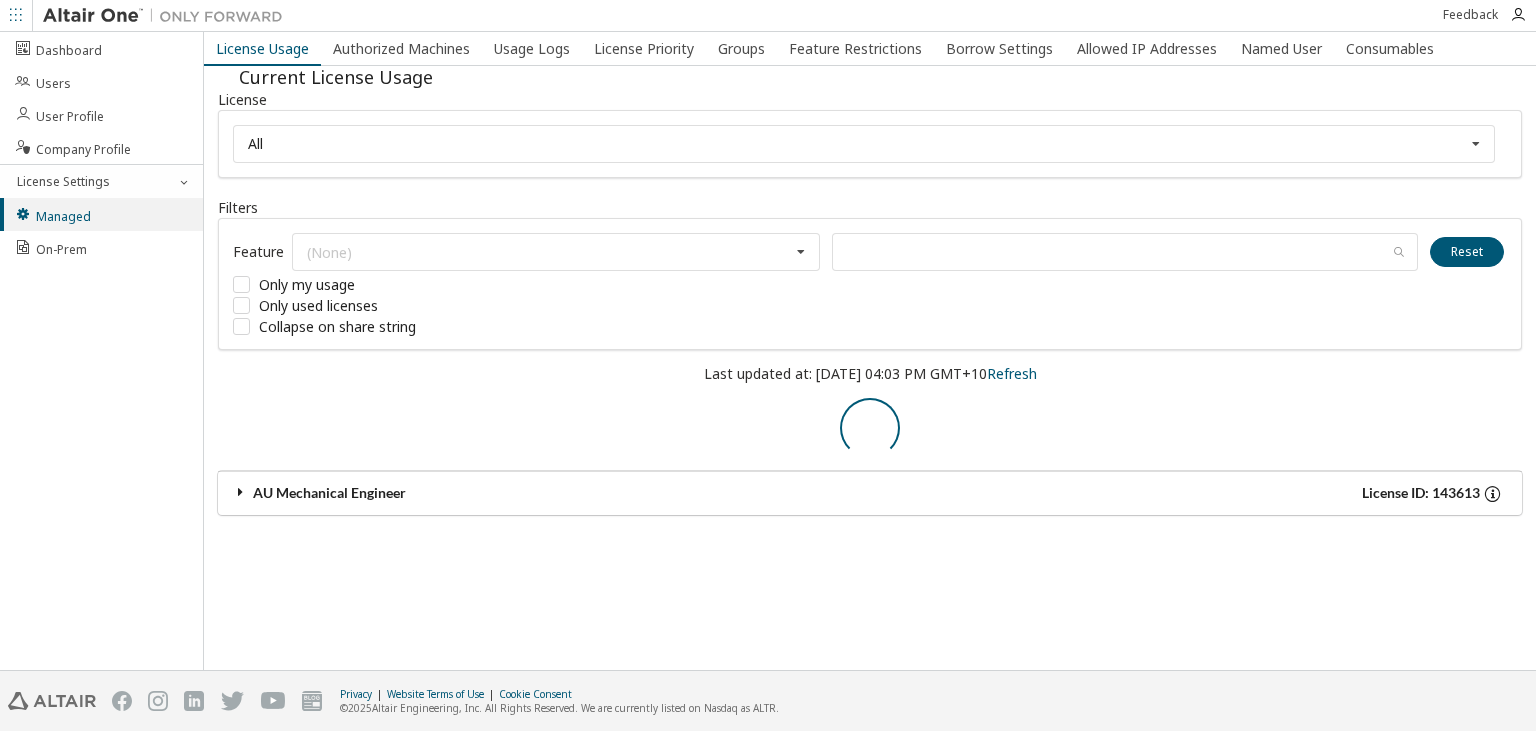 click on "AU Mechanical Engineer" at bounding box center [551, 494] 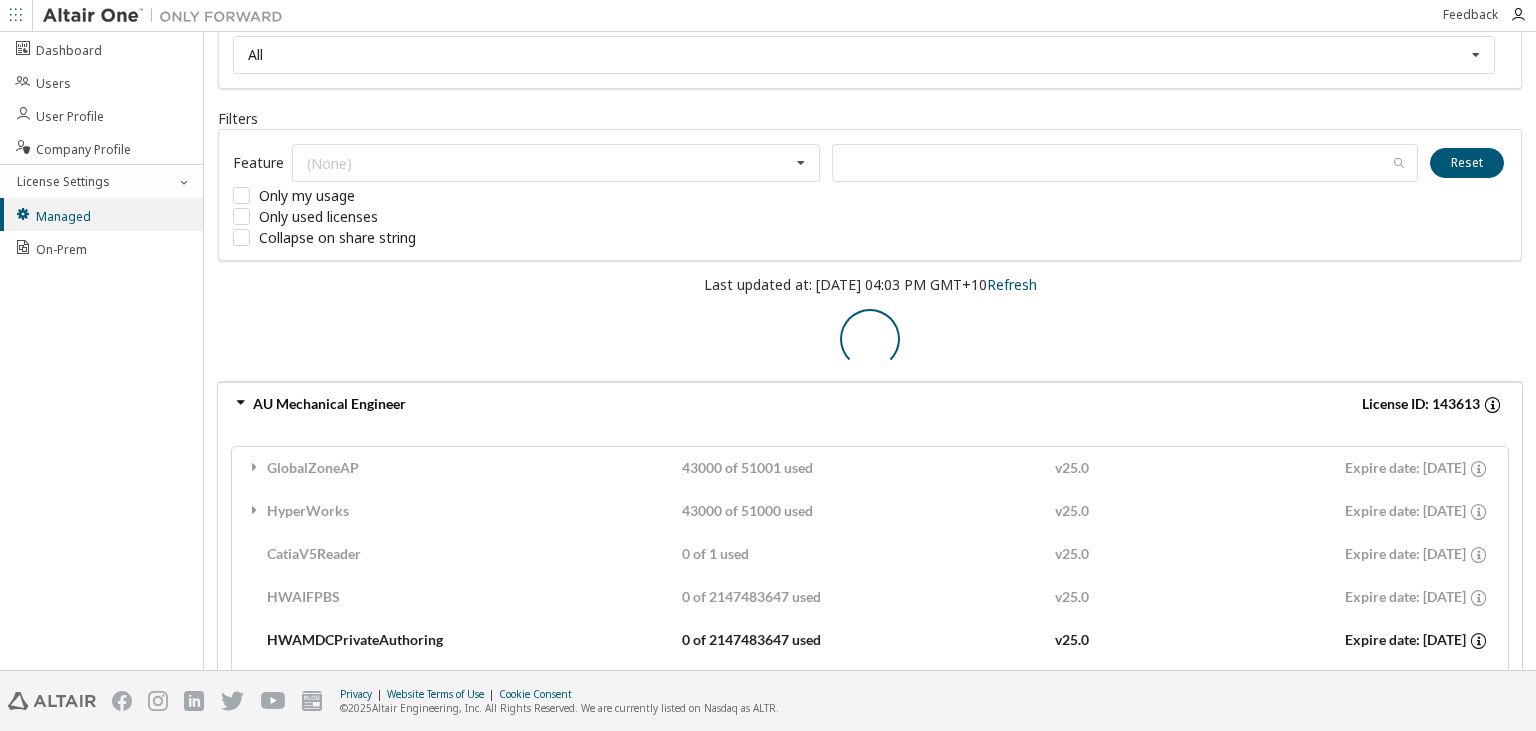 scroll, scrollTop: 460, scrollLeft: 0, axis: vertical 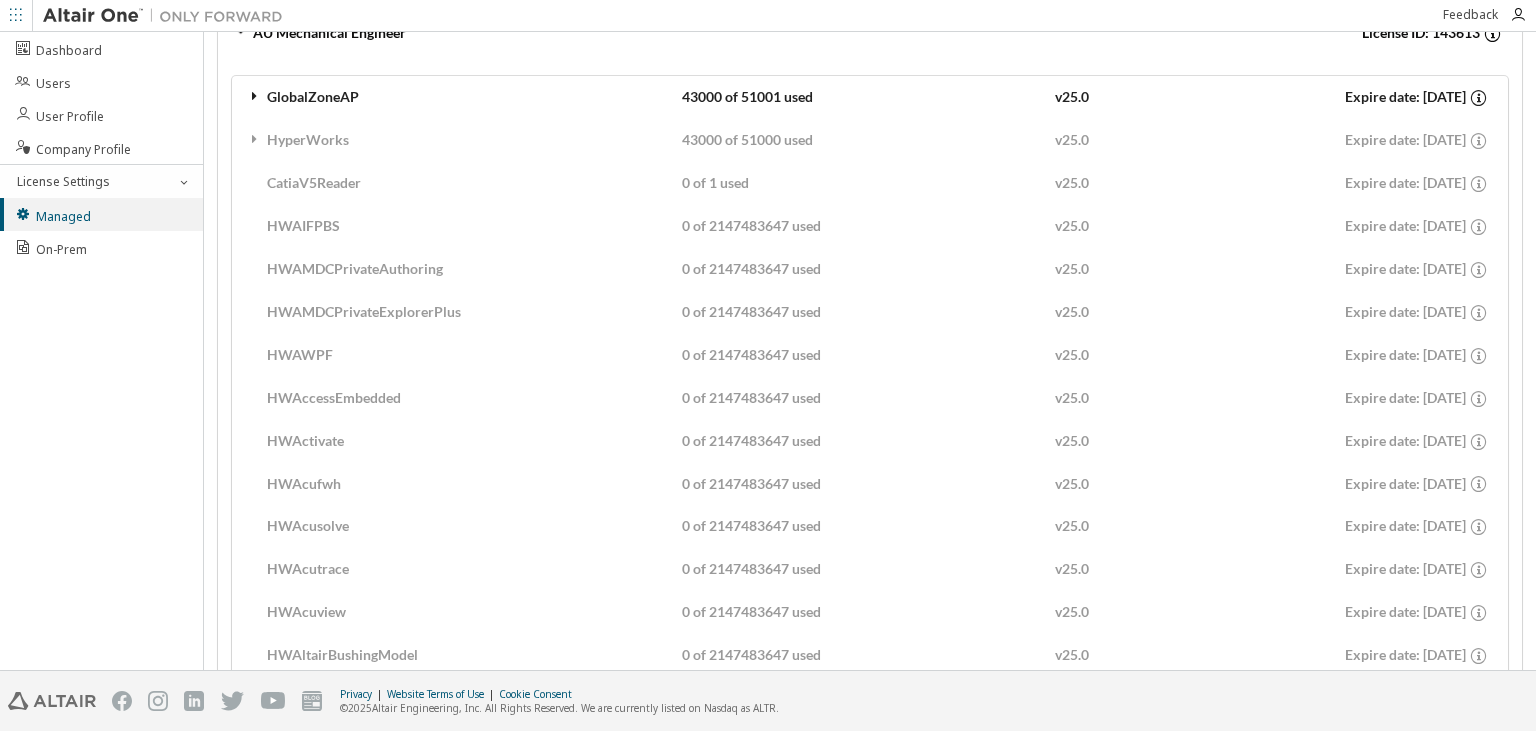 click on "GlobalZoneAP" at bounding box center [464, 97] 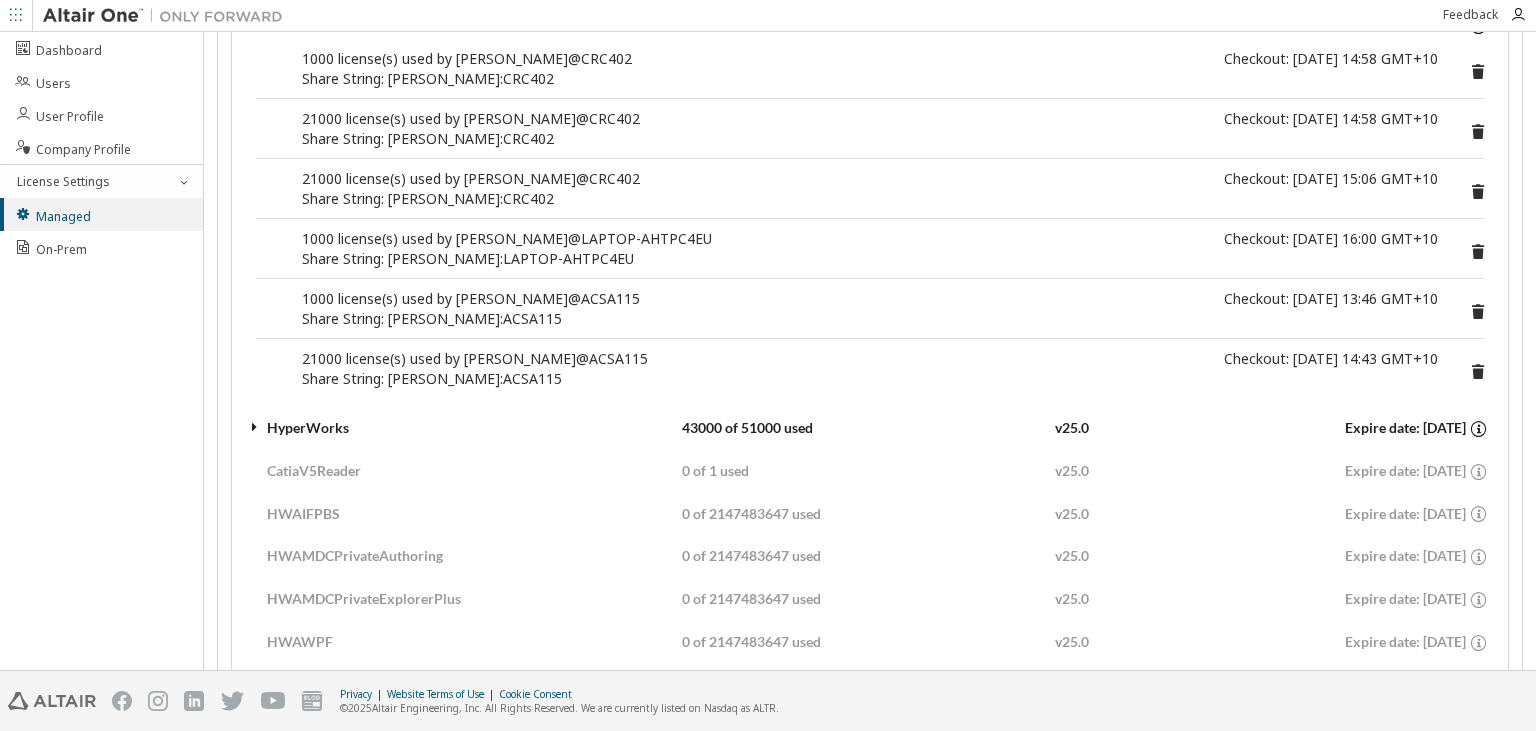 scroll, scrollTop: 388, scrollLeft: 0, axis: vertical 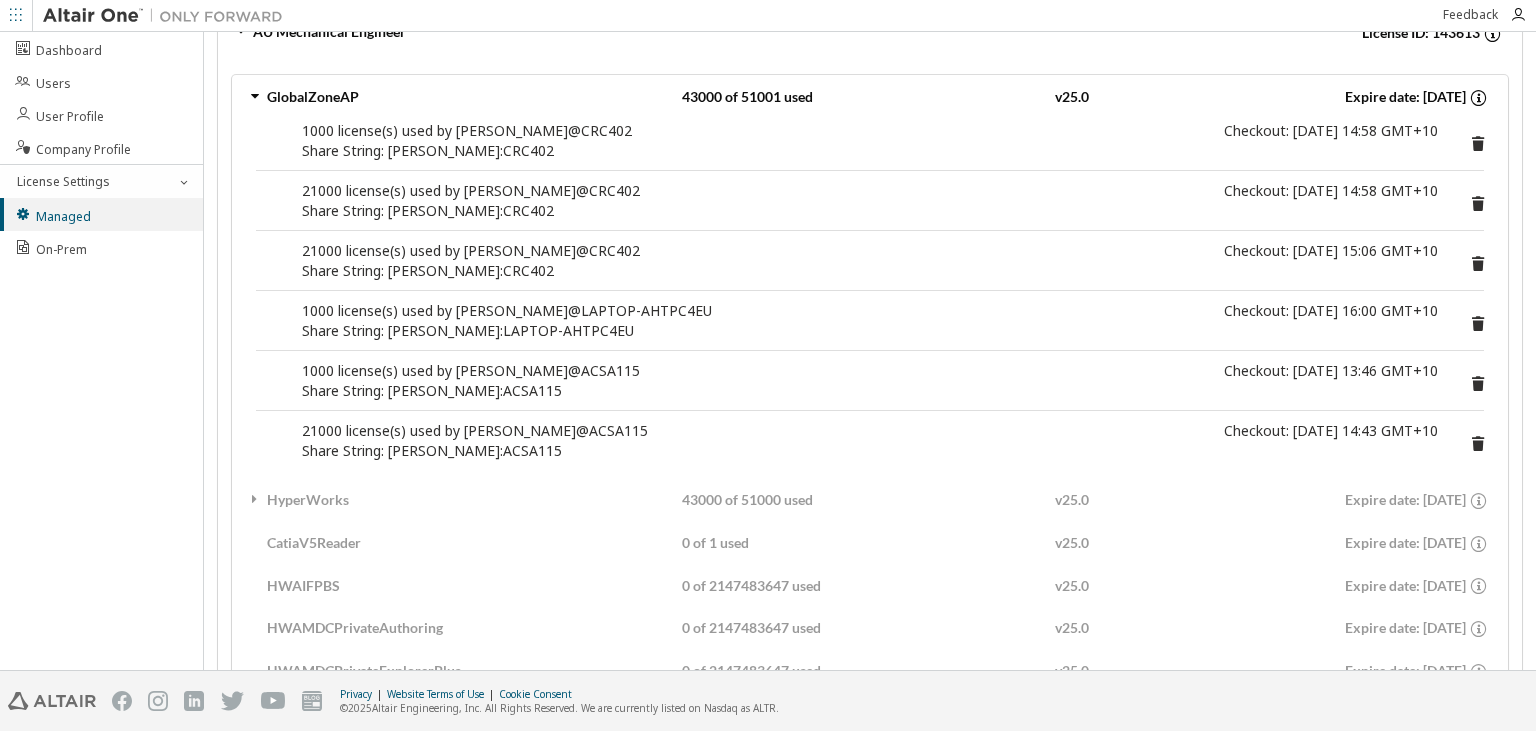 click at bounding box center [1478, 441] 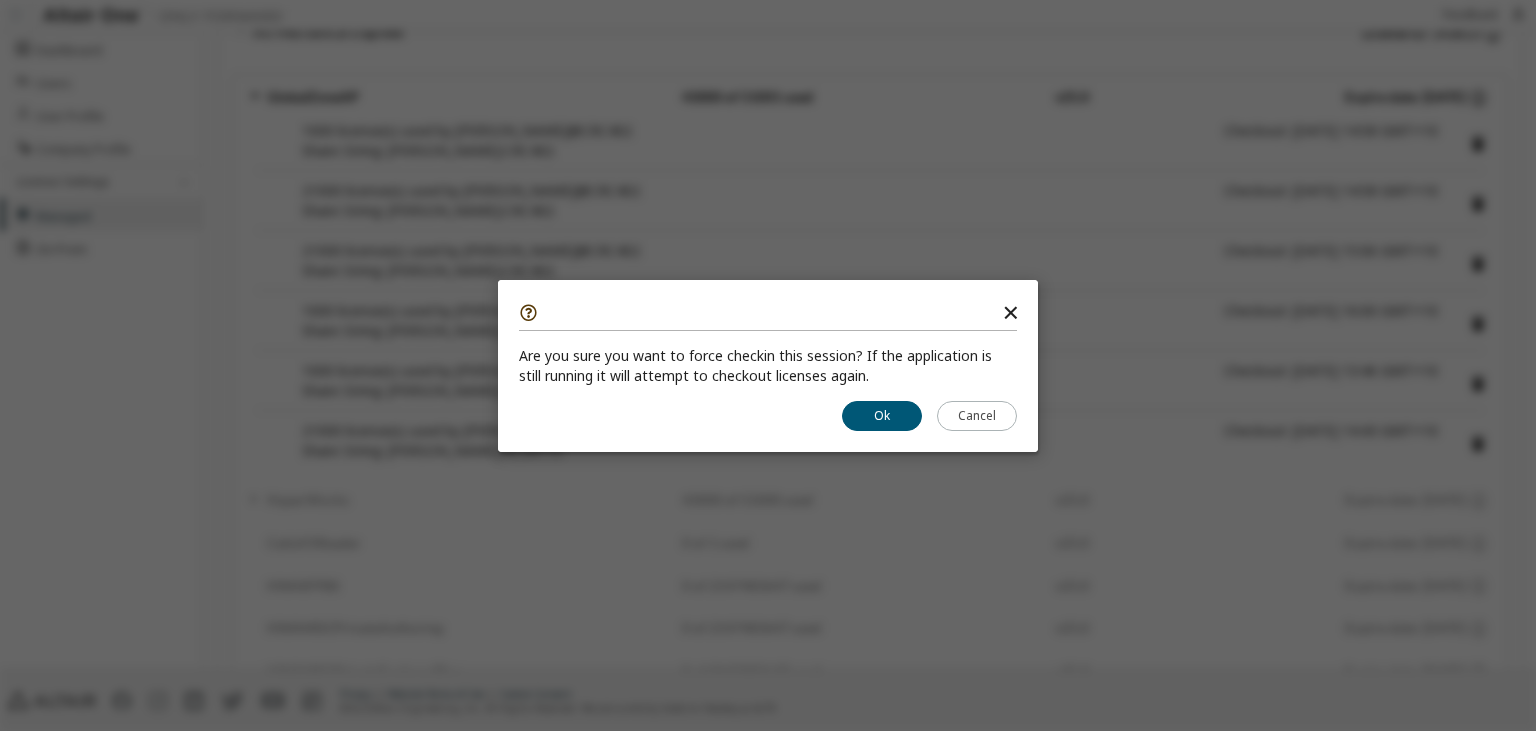 scroll, scrollTop: 388, scrollLeft: 0, axis: vertical 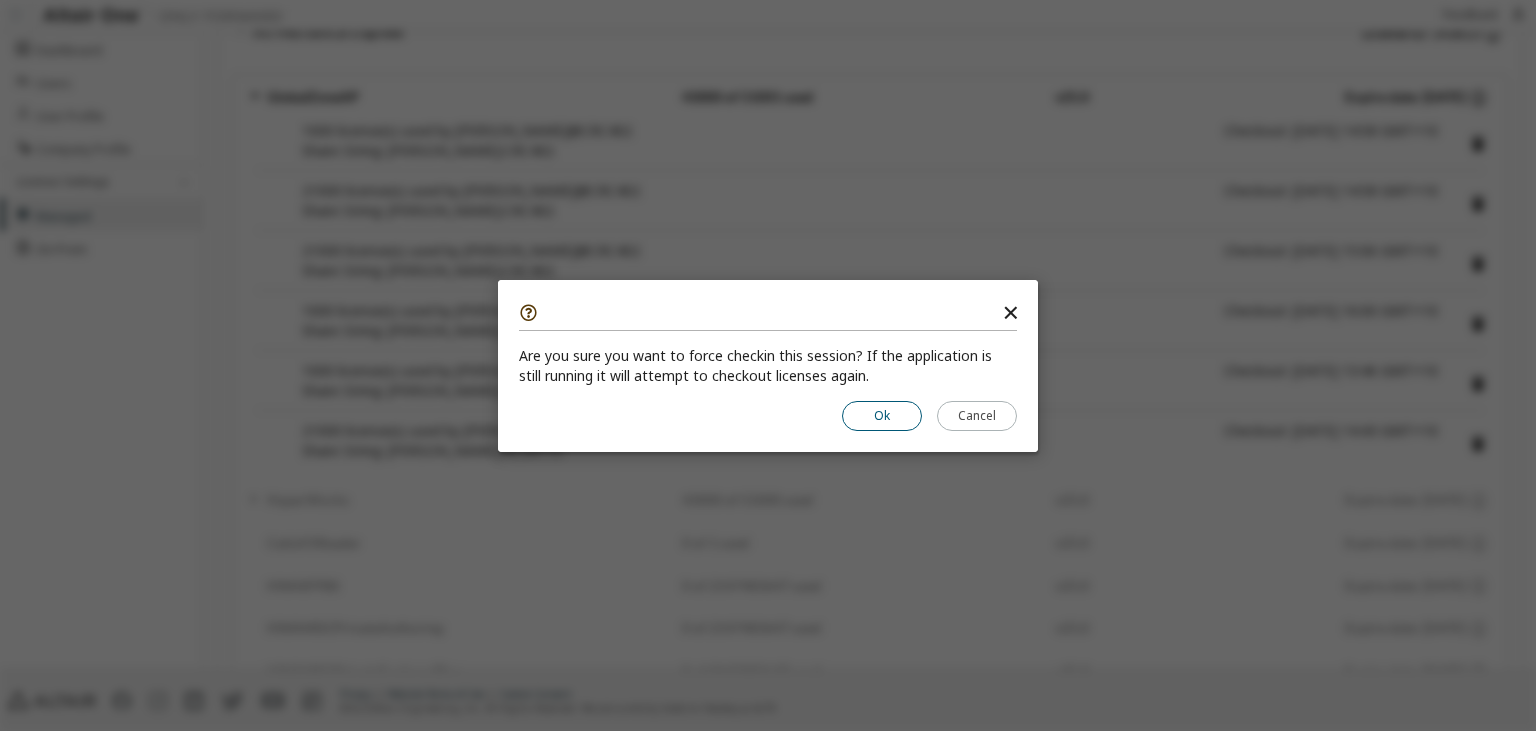 click on "Ok" at bounding box center (882, 415) 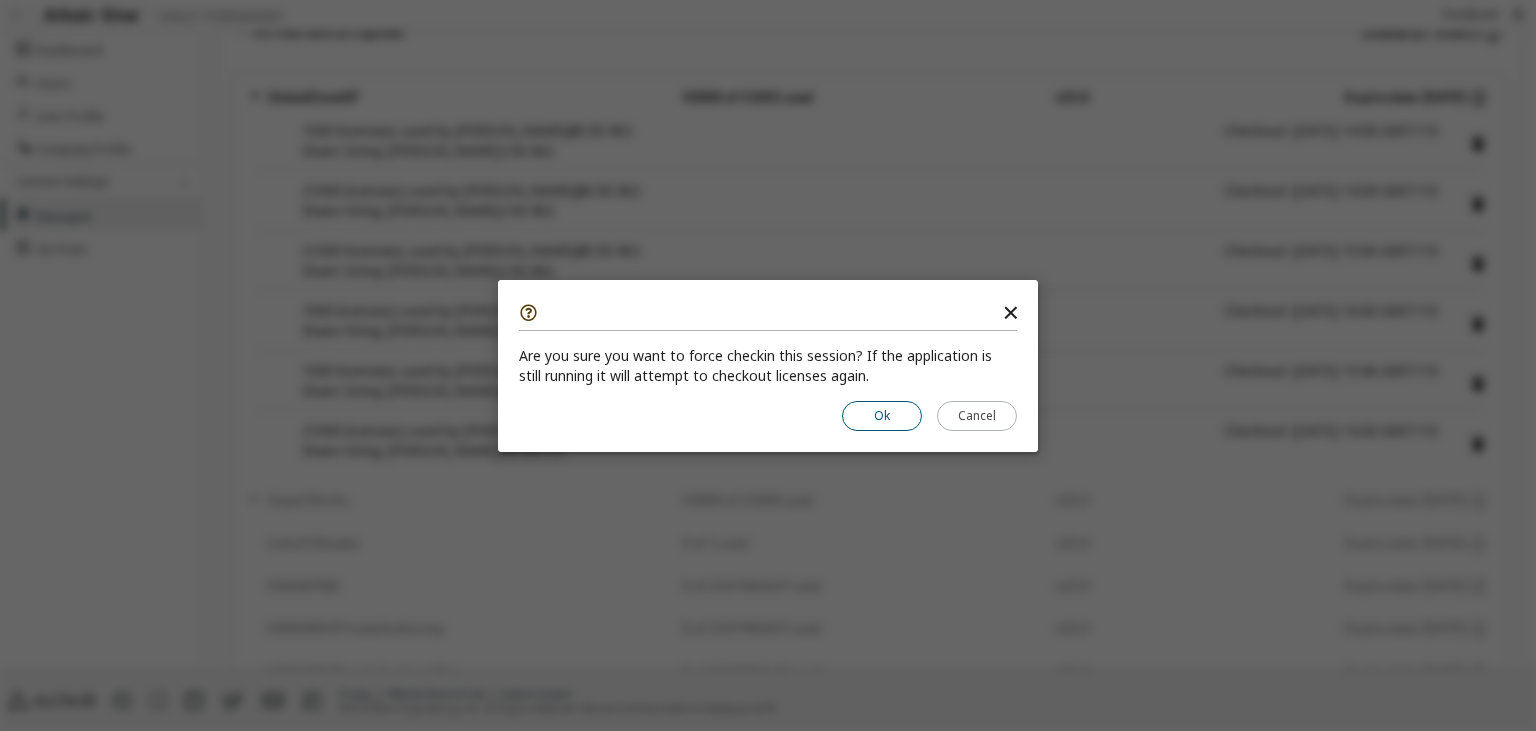 scroll, scrollTop: 0, scrollLeft: 0, axis: both 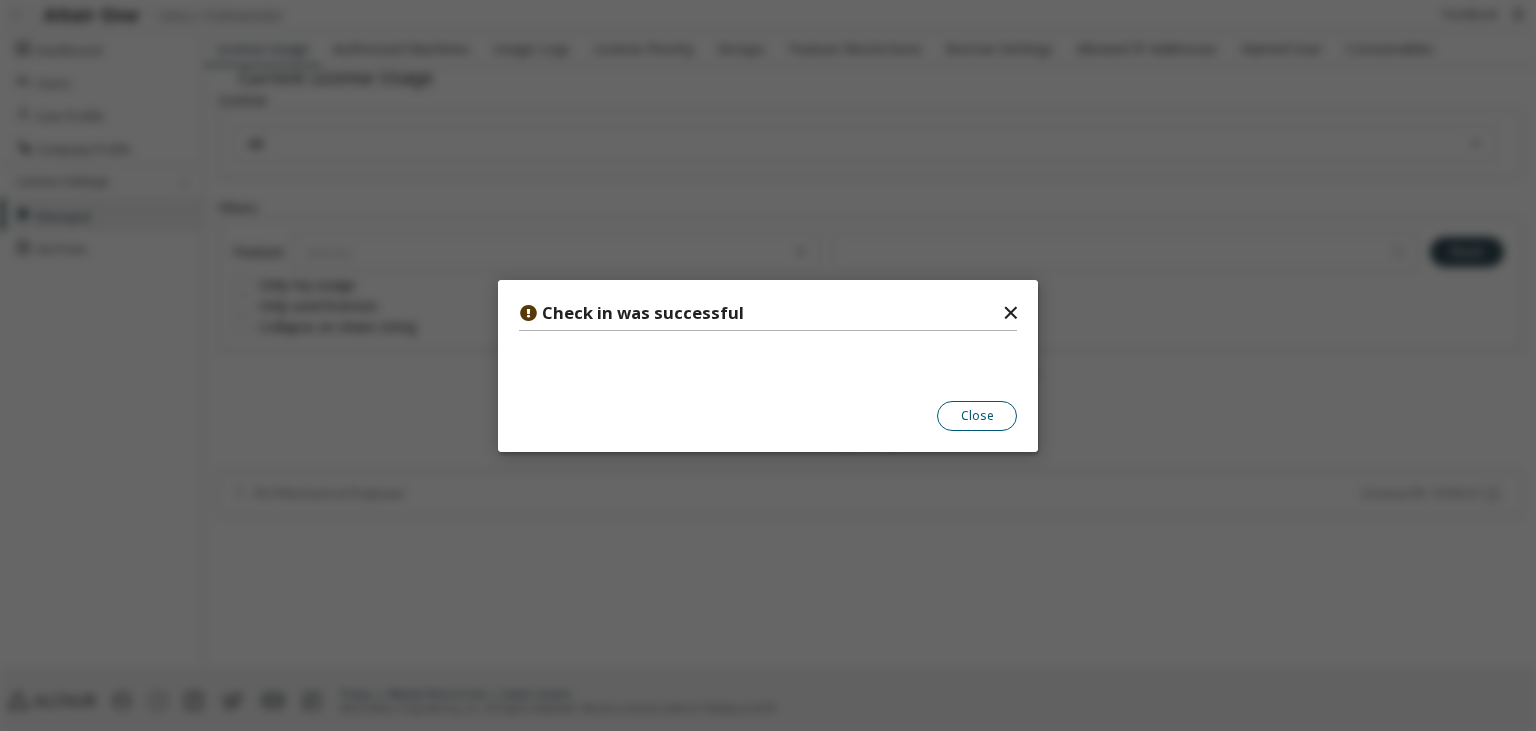 click on "Close" at bounding box center [977, 415] 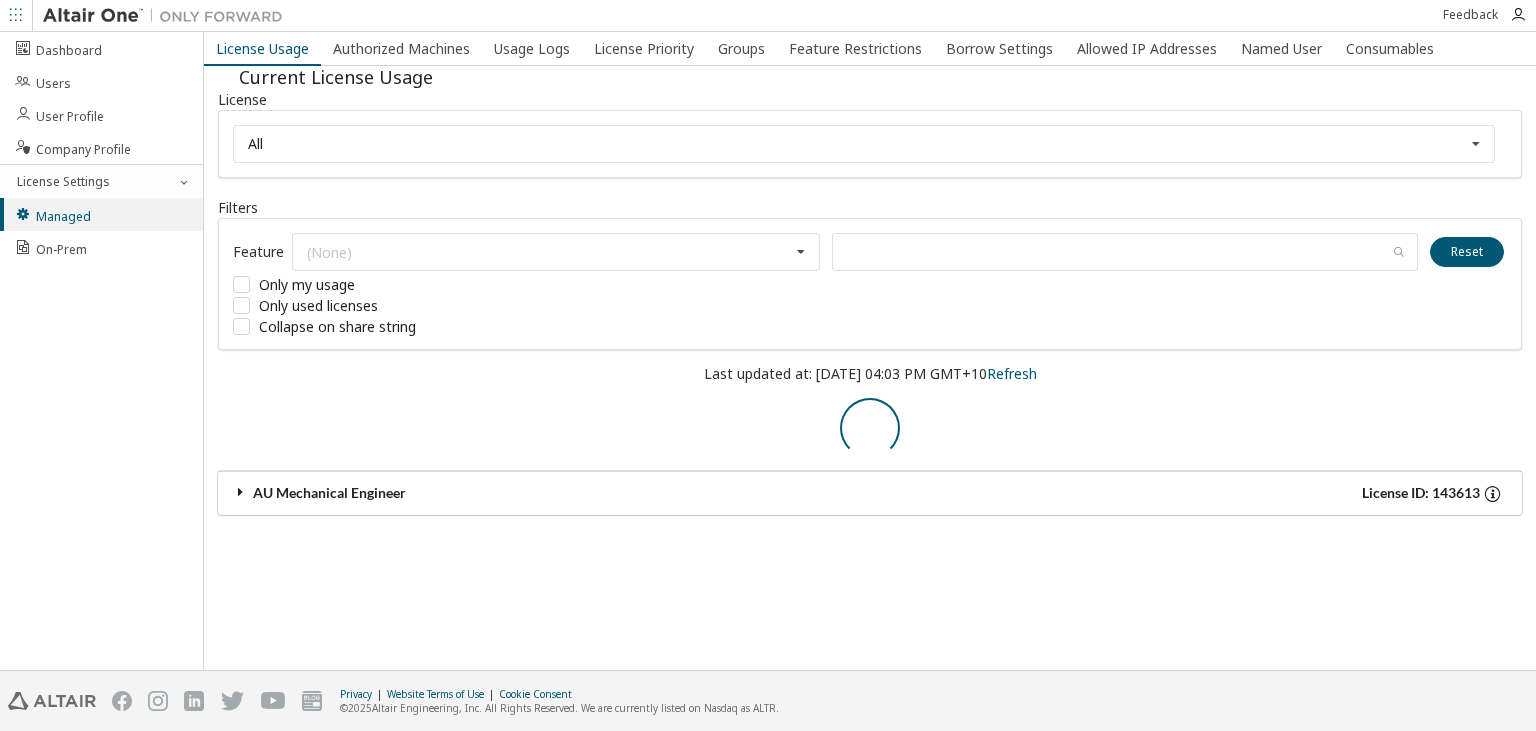 click on "AU Mechanical Engineer License ID: 143613" at bounding box center [870, 493] 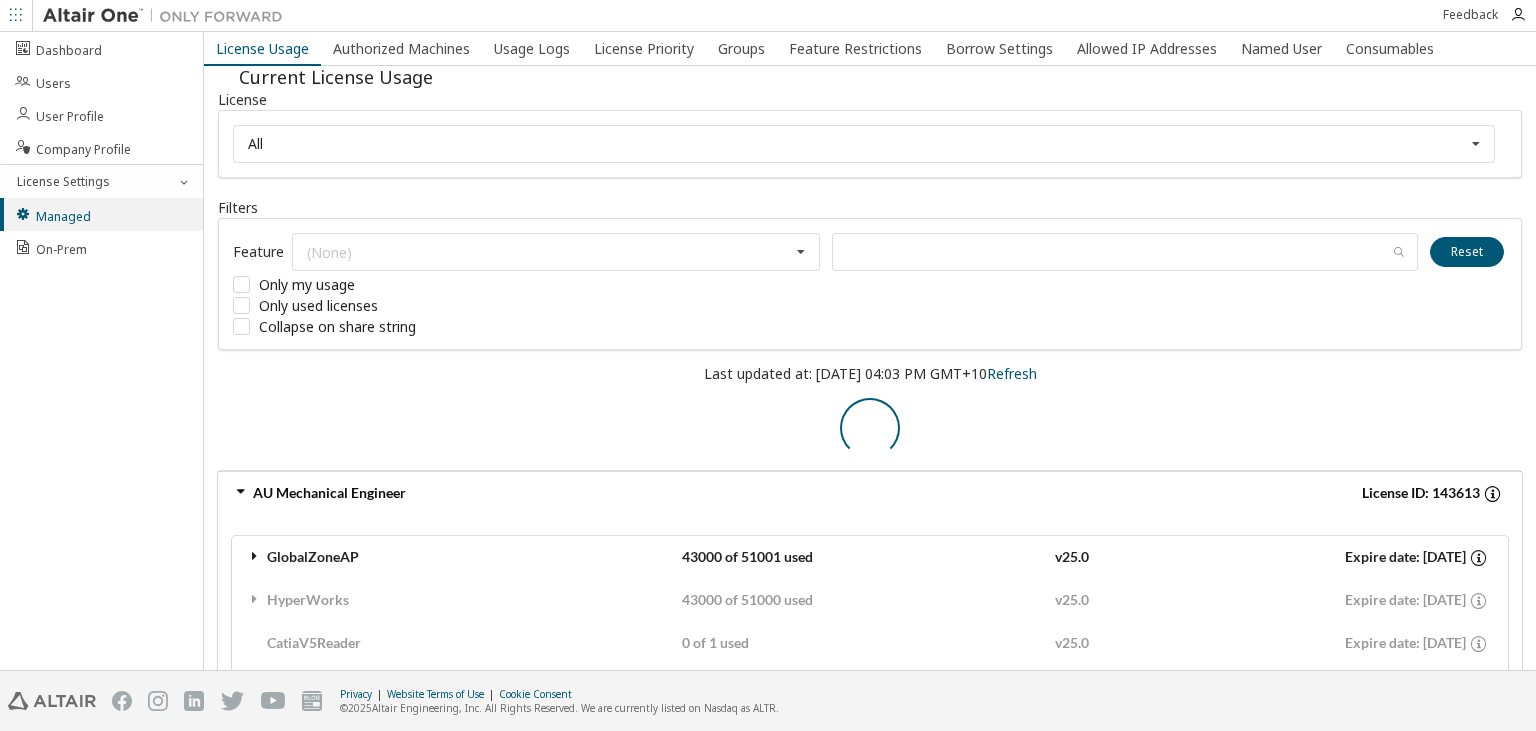 click on "GlobalZoneAP" at bounding box center (464, 557) 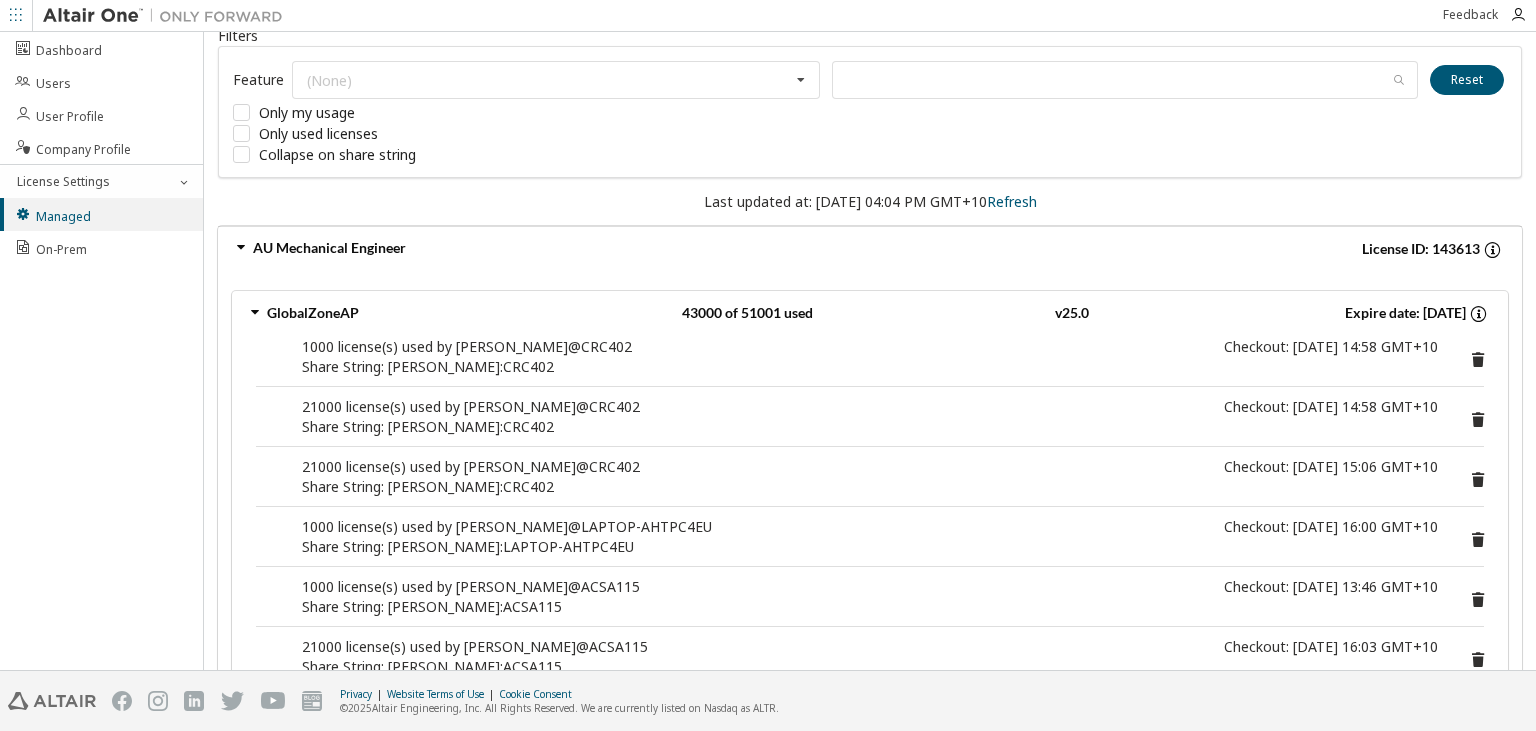 scroll, scrollTop: 230, scrollLeft: 0, axis: vertical 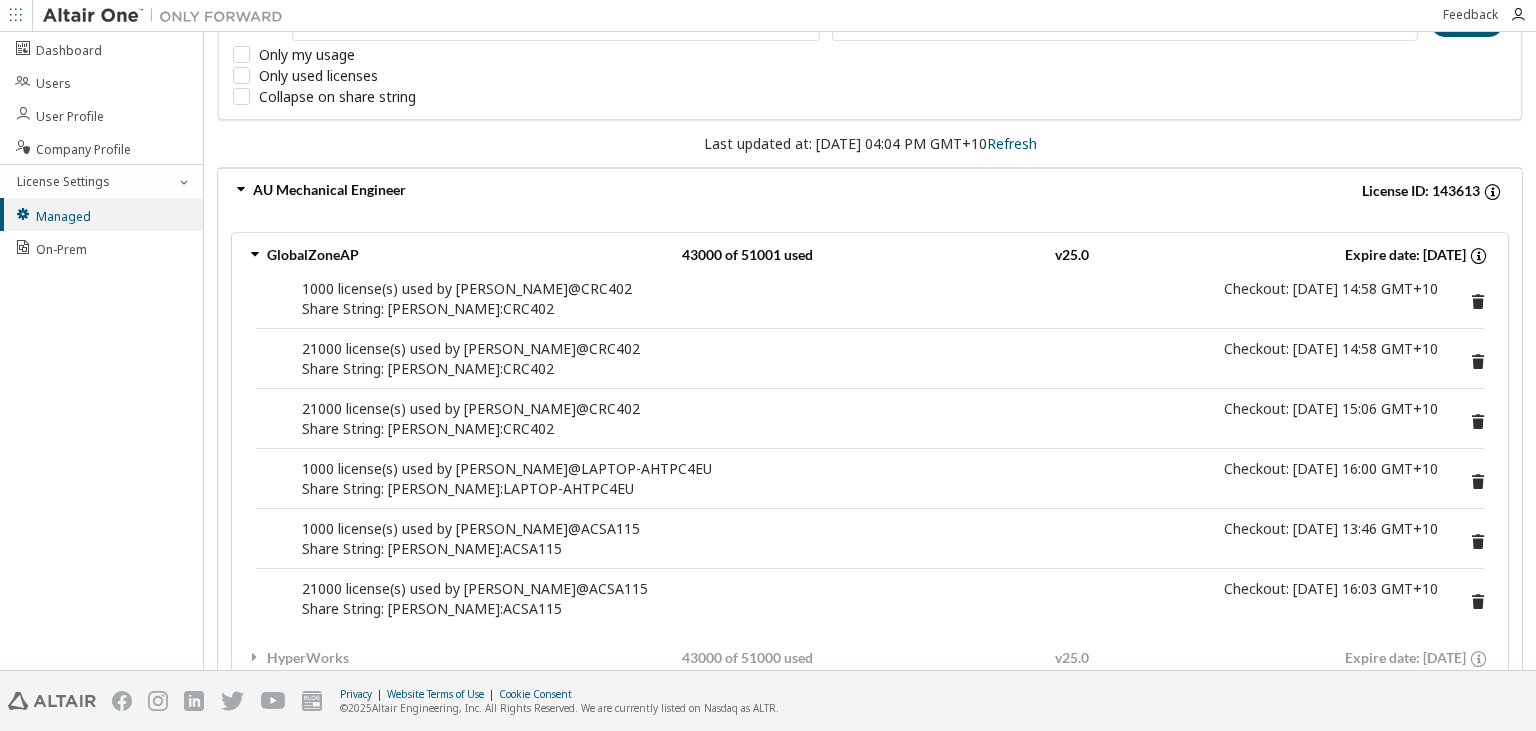 click at bounding box center [1478, 539] 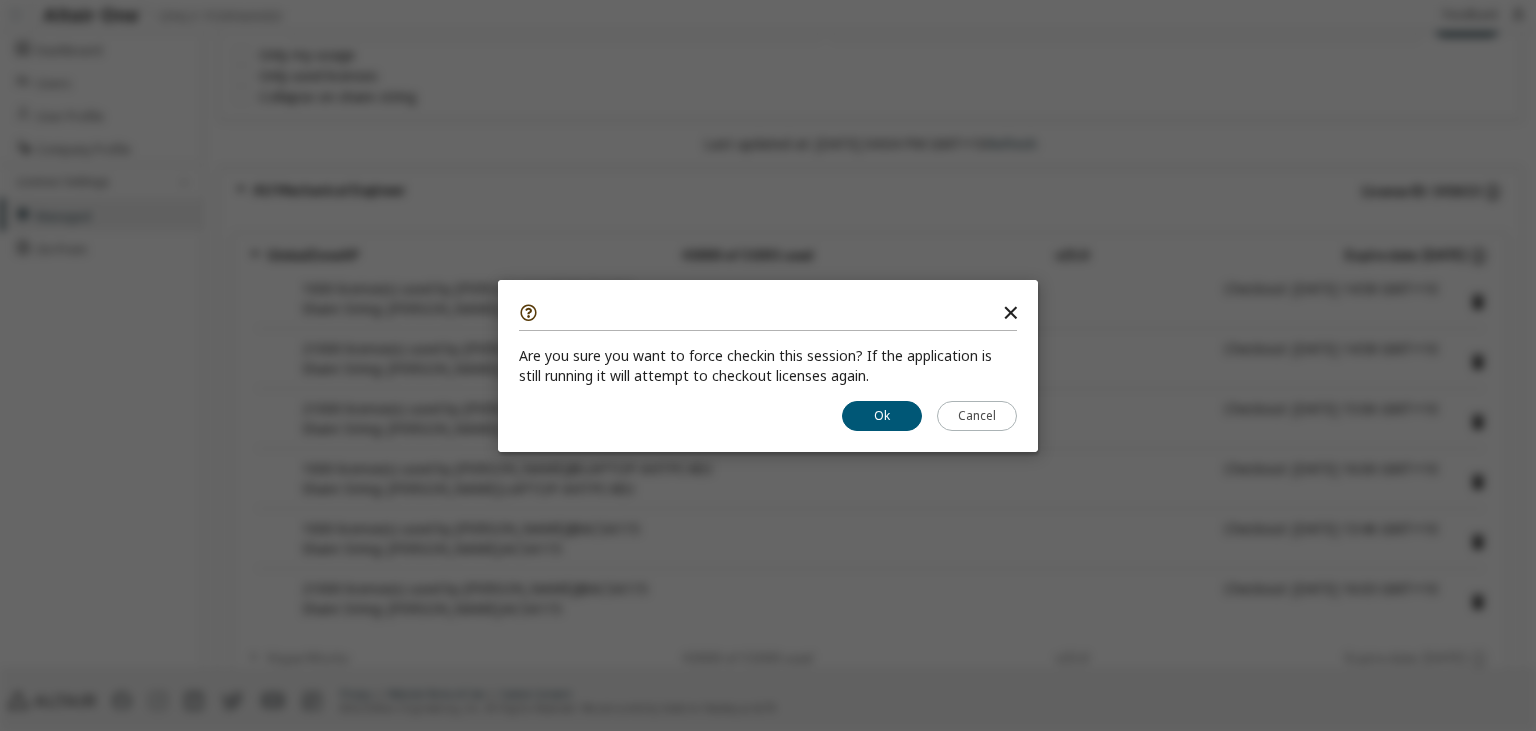 scroll, scrollTop: 230, scrollLeft: 0, axis: vertical 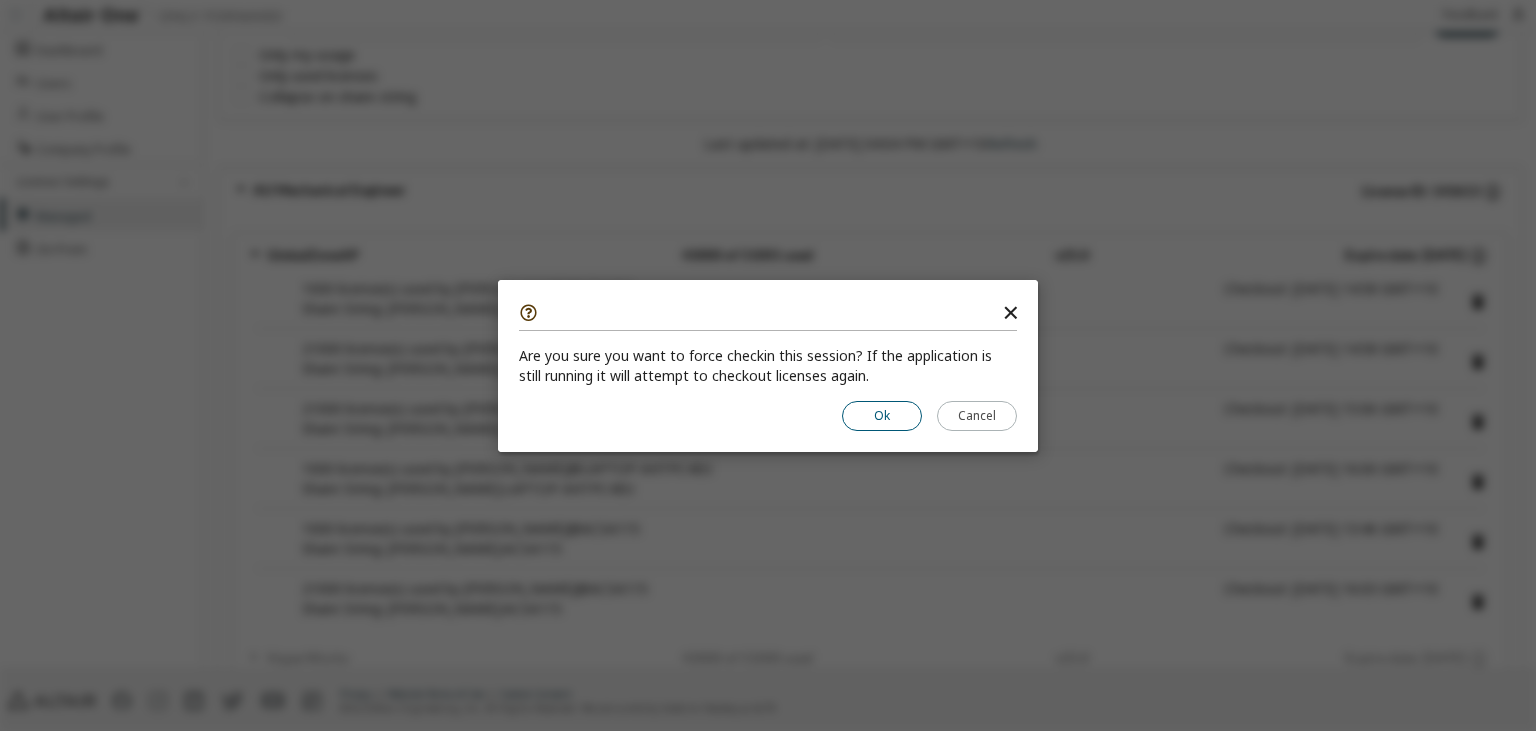 click on "Ok" at bounding box center (882, 415) 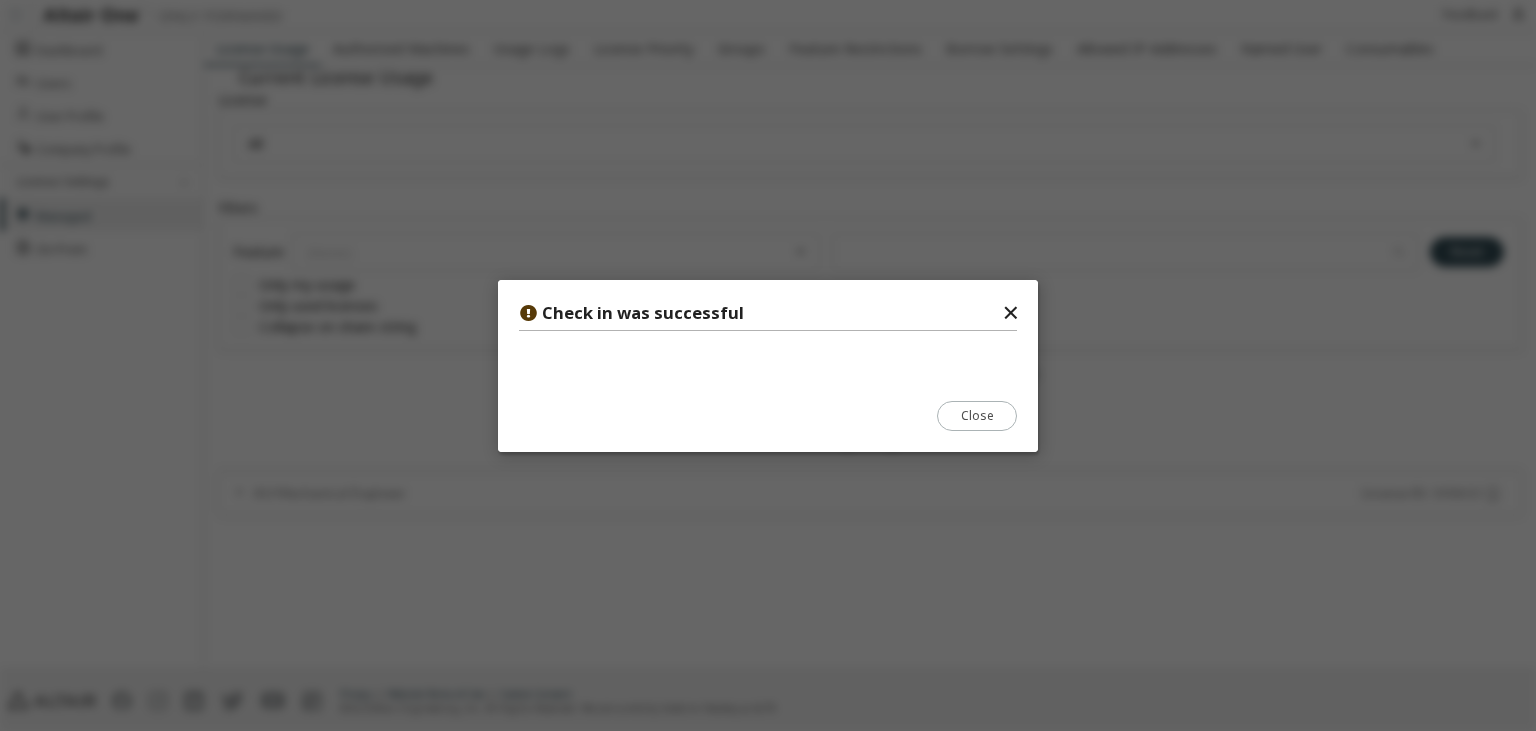 scroll, scrollTop: 0, scrollLeft: 0, axis: both 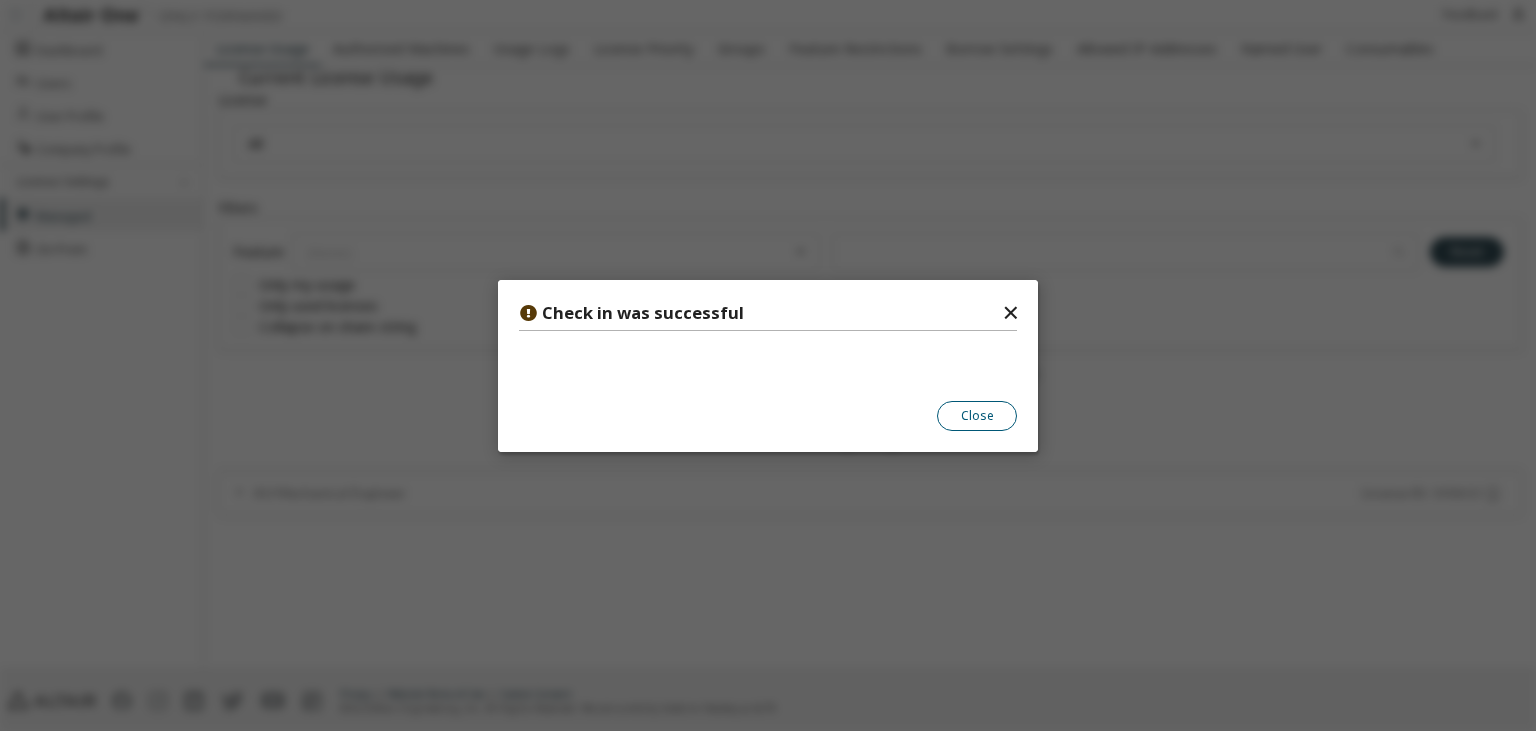 click on "Close" at bounding box center [977, 415] 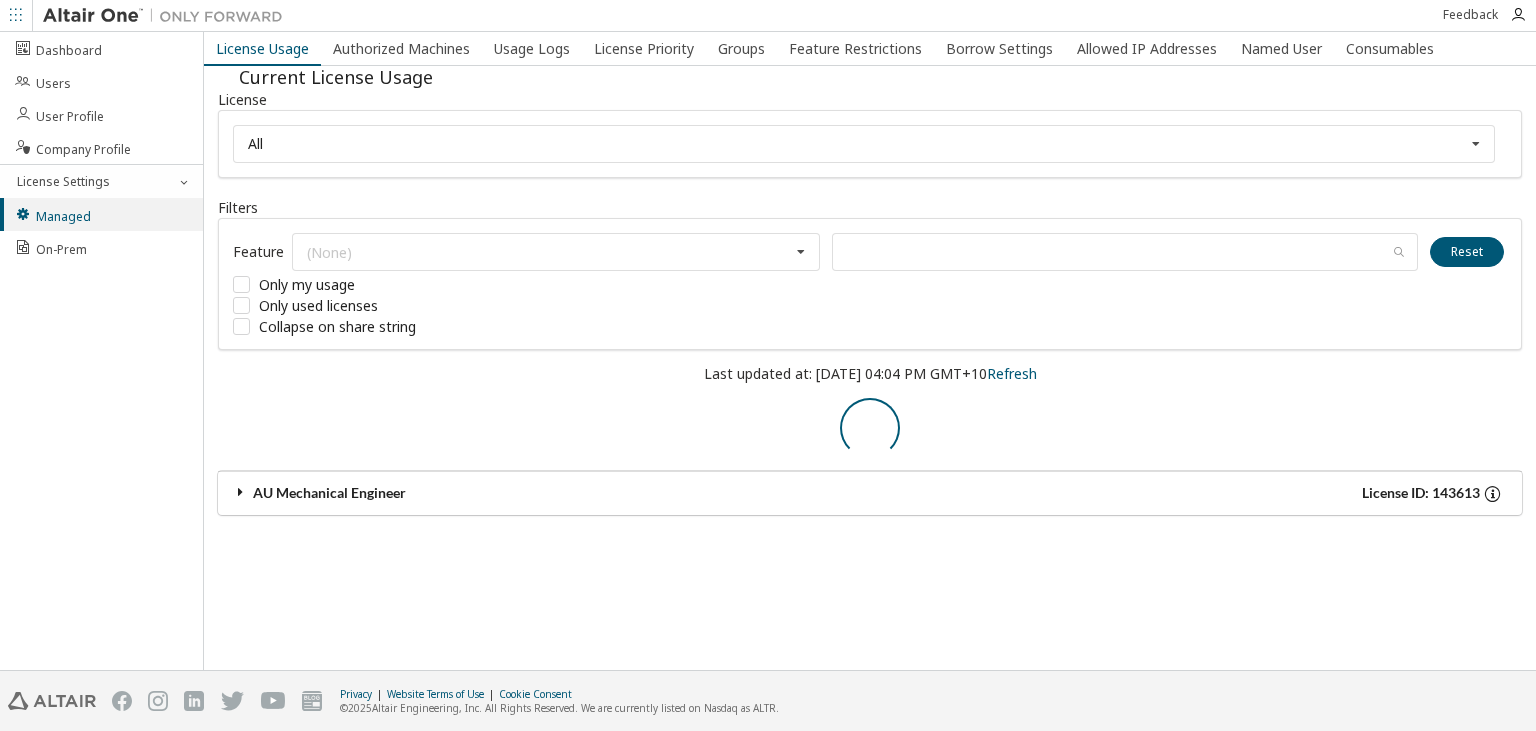 click on "License Usage Authorized Machines Usage Logs License Priority Groups Feature Restrictions Borrow Settings Allowed IP Addresses Named User Consumables Current License Usage License All All 143613 - AU Mechanical Engineer  Filters Feature (None) GlobalZoneAP HyperWorks CatiaV5Reader HWAIFPBS HWAMDCPrivateAuthoring HWAMDCPrivateExplorerPlus HWAWPF HWAccessEmbedded HWActivate HWAcufwh HWAcusolve HWAcutrace HWAcuview HWAltairBushingModel HWAltairCopilotHyperWorks HWAltairManufacturingSolver HWAltairMfgSolver HWAltairOneDesktop HWAltairOneEnterpriseUser HWAnalyticsPBS HWAnalyticsUser HWAutomate HWAutomationBatch HWBatchMesher HWBatchUtilities HWBatteryDesigner HWBatteryDesignerRVE HWClick2CastGUI HWClick2CastSolver HWClick2ExtrudeCalibSolver HWClick2ExtrudeProcess HWClick2ExtrudeQuenchingSolver HWClick2FormIncrGUI HWClick2FormOneStep HWClick2MoldGUI HWClick2MoldSolver HWCompose HWComposeExeCreation HWConnectMe HWDataManager HWDesignAIGui HWDistributedLoadMapper HWEComputeManager HWEDataManager HWEDisplayManager" at bounding box center [870, 351] 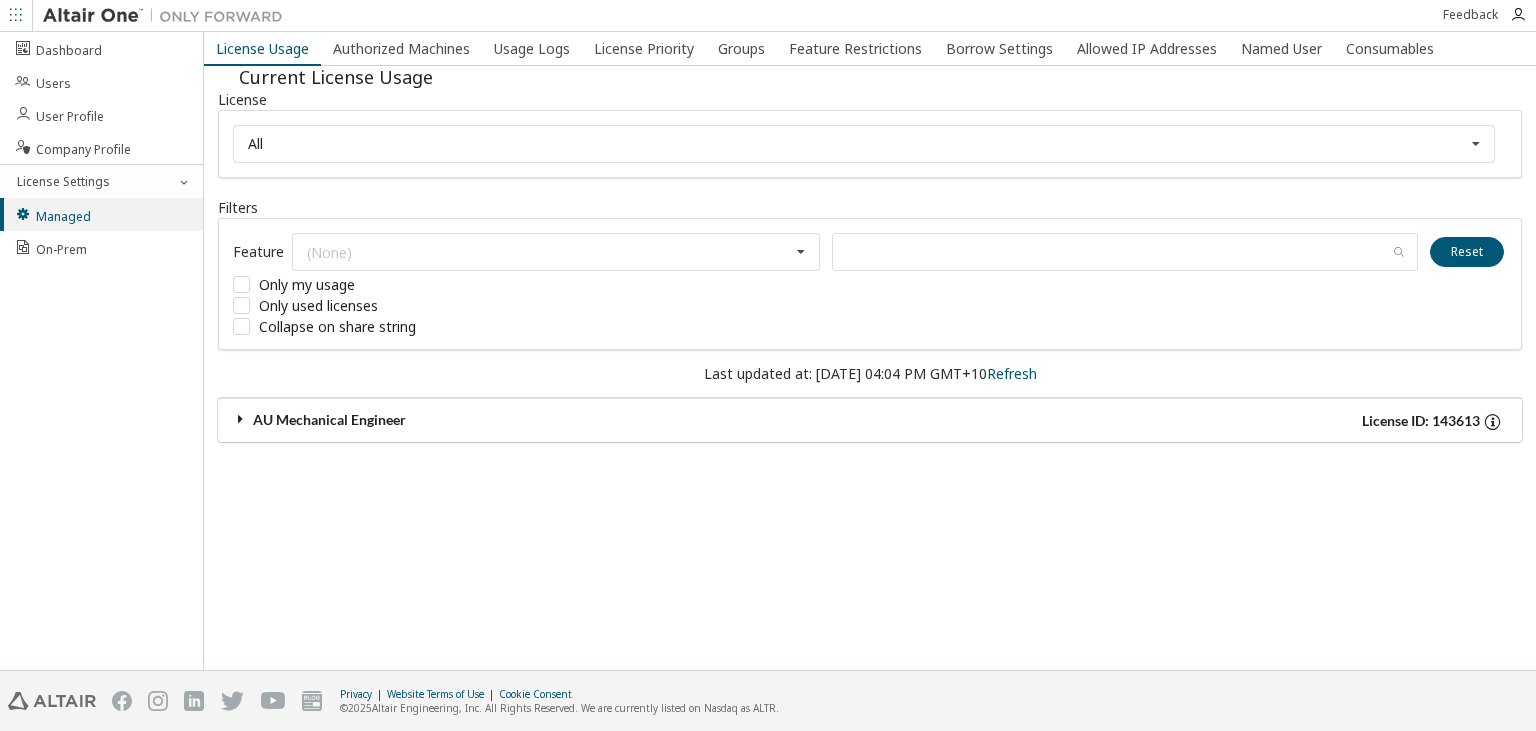 click on "AU Mechanical Engineer" at bounding box center (551, 421) 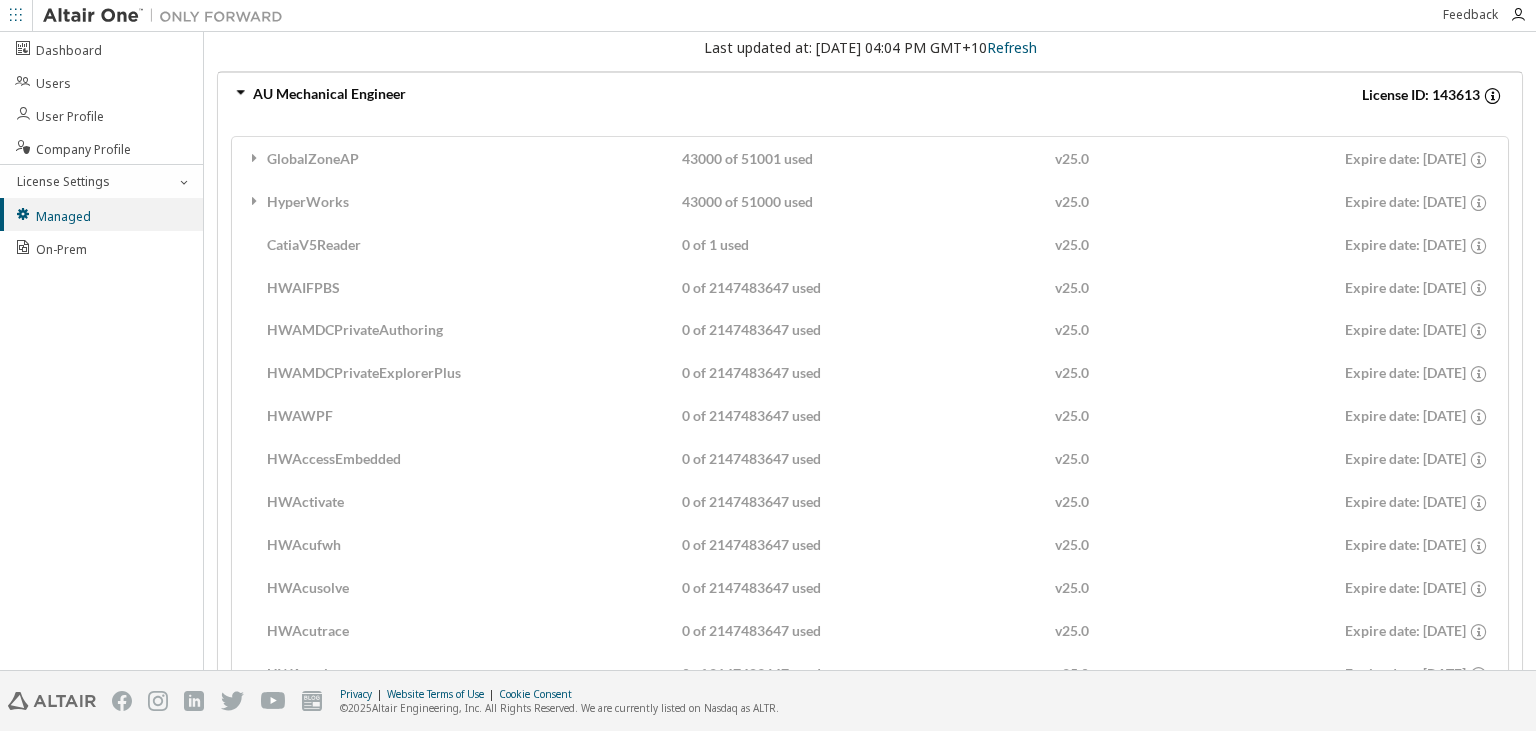 scroll, scrollTop: 345, scrollLeft: 0, axis: vertical 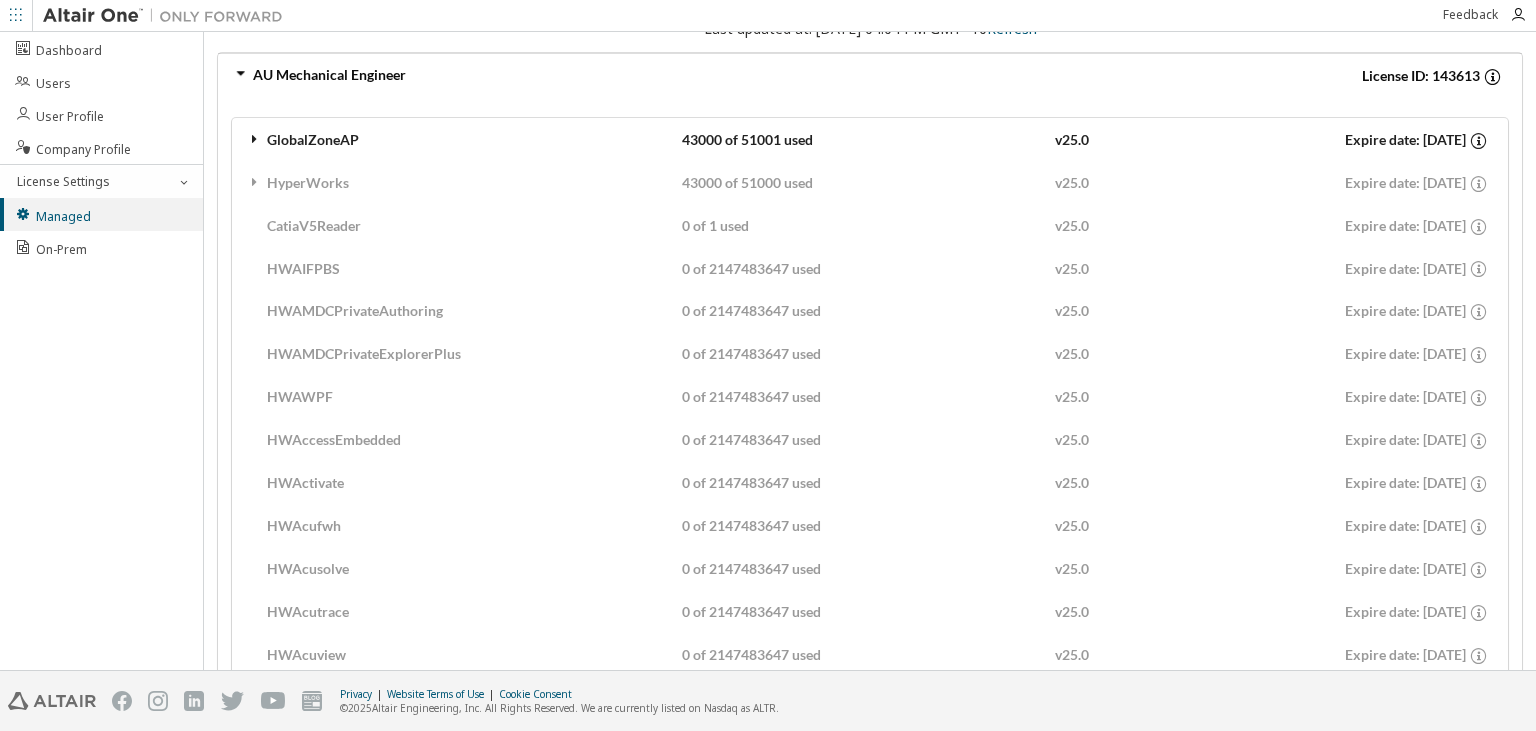click on "GlobalZoneAP" at bounding box center [464, 140] 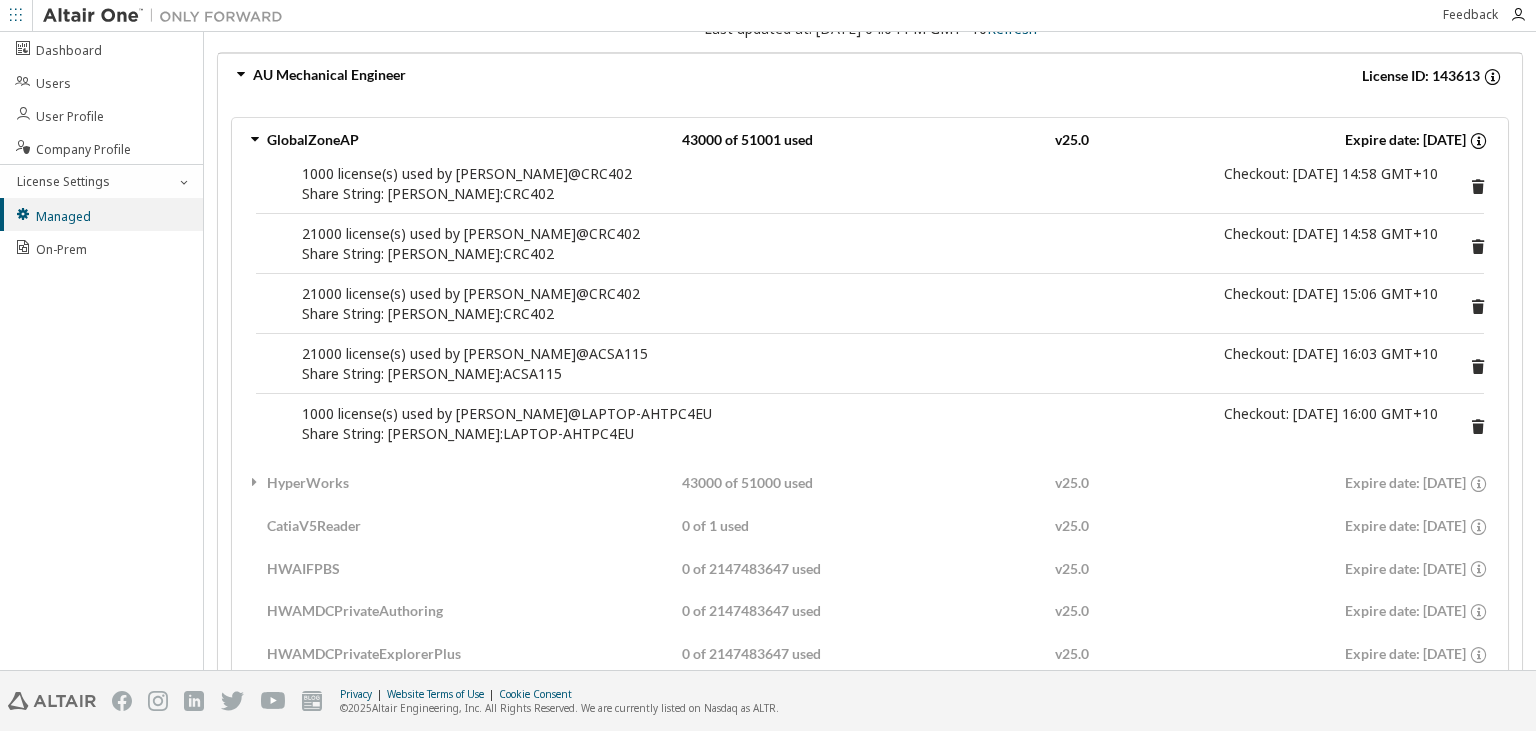 click at bounding box center [1478, 364] 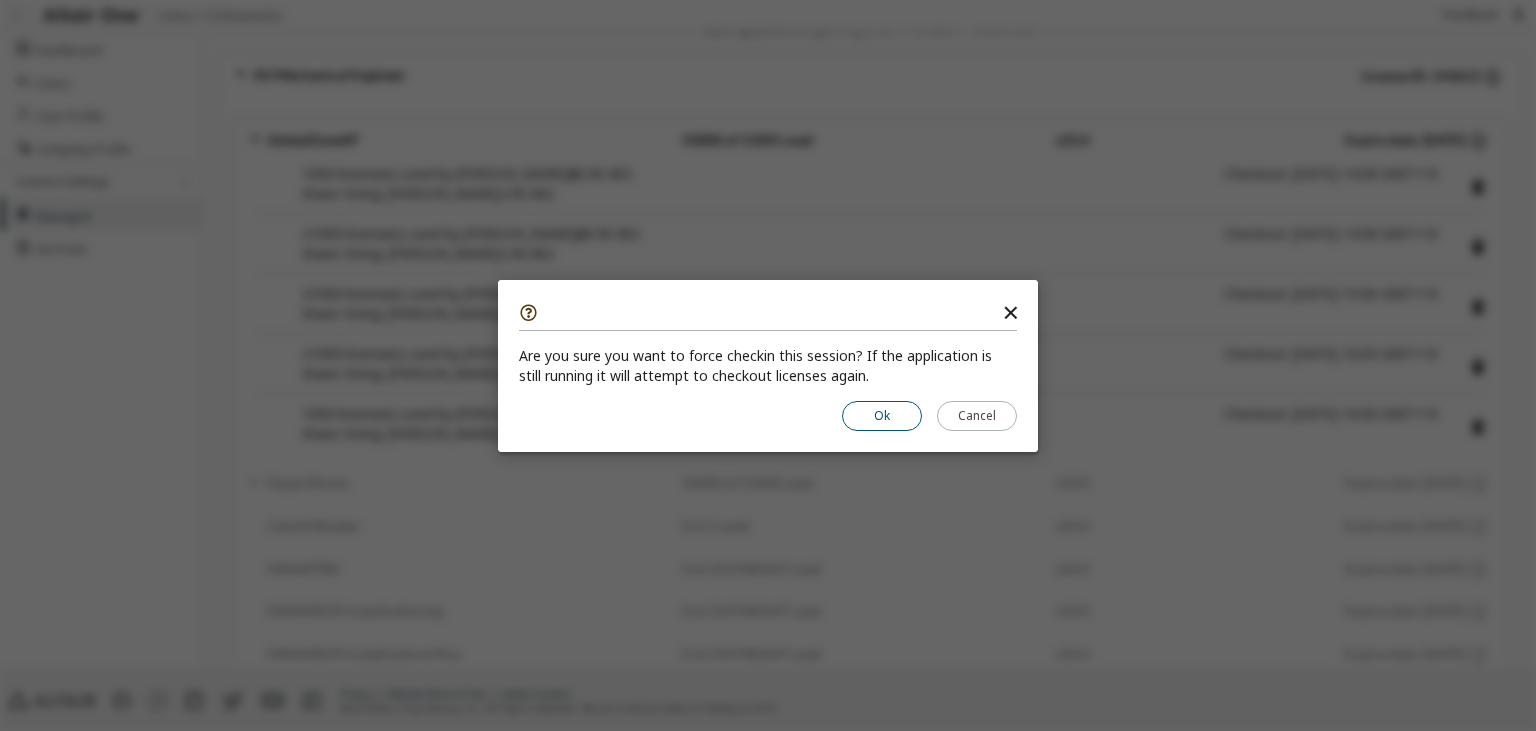 click on "Ok" at bounding box center (882, 415) 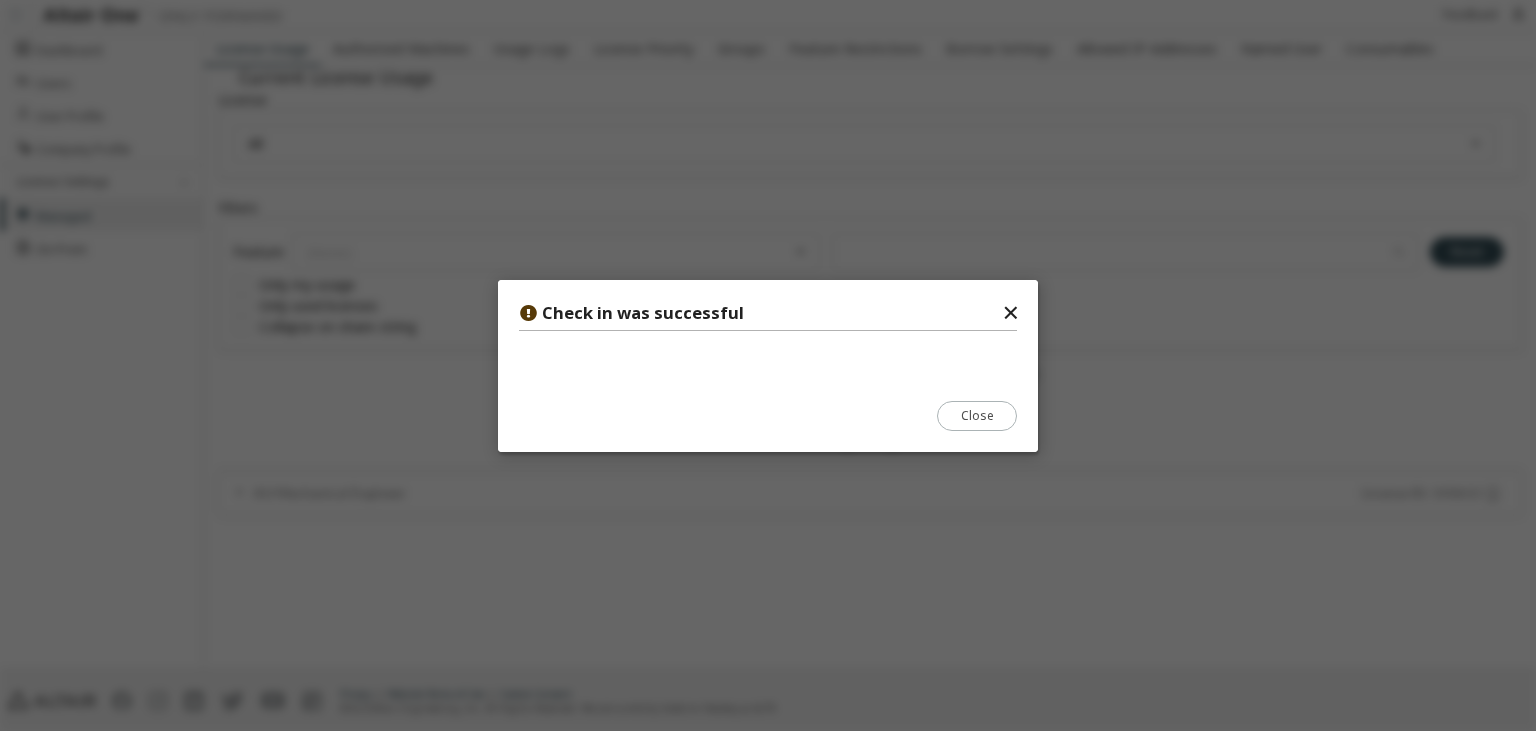 scroll, scrollTop: 0, scrollLeft: 0, axis: both 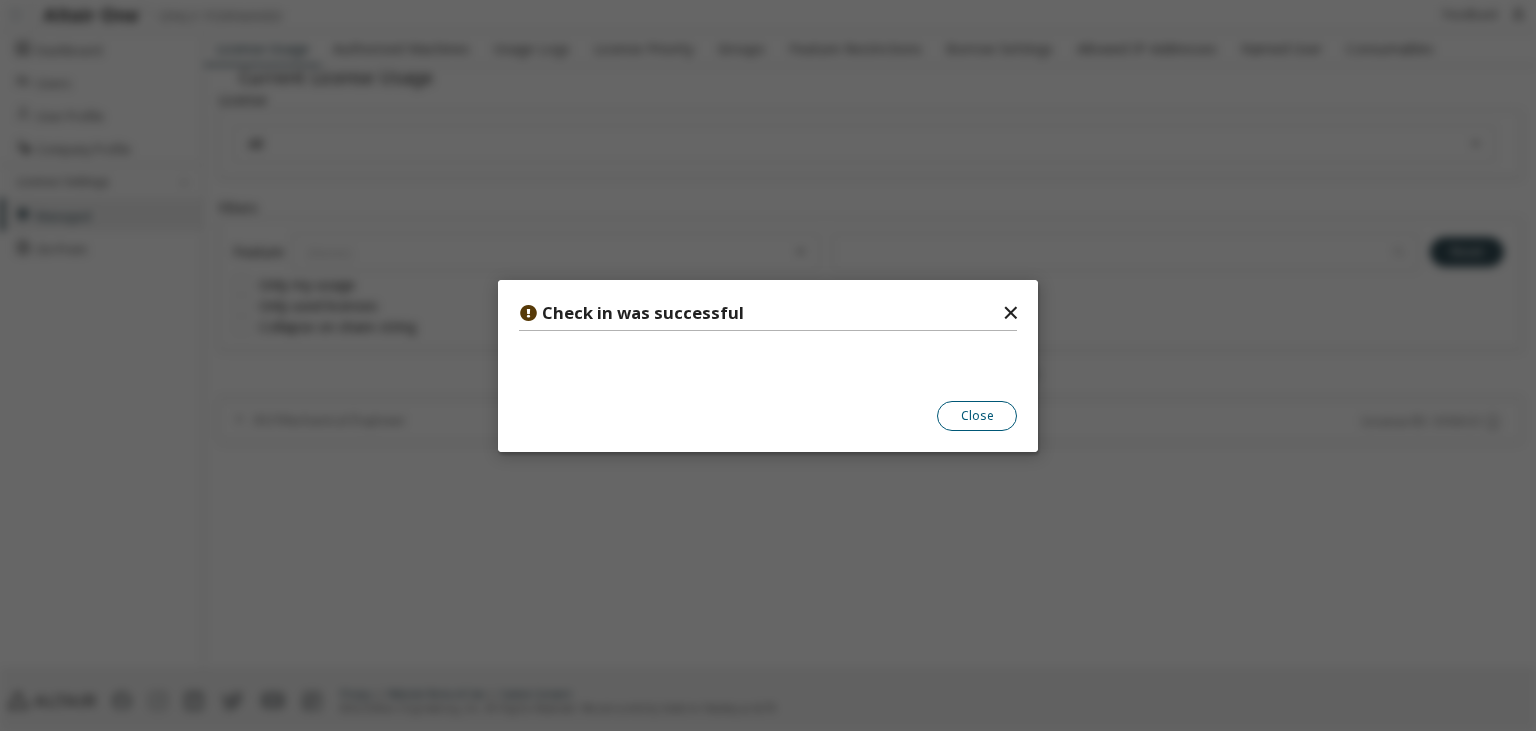 click on "Close" at bounding box center (977, 415) 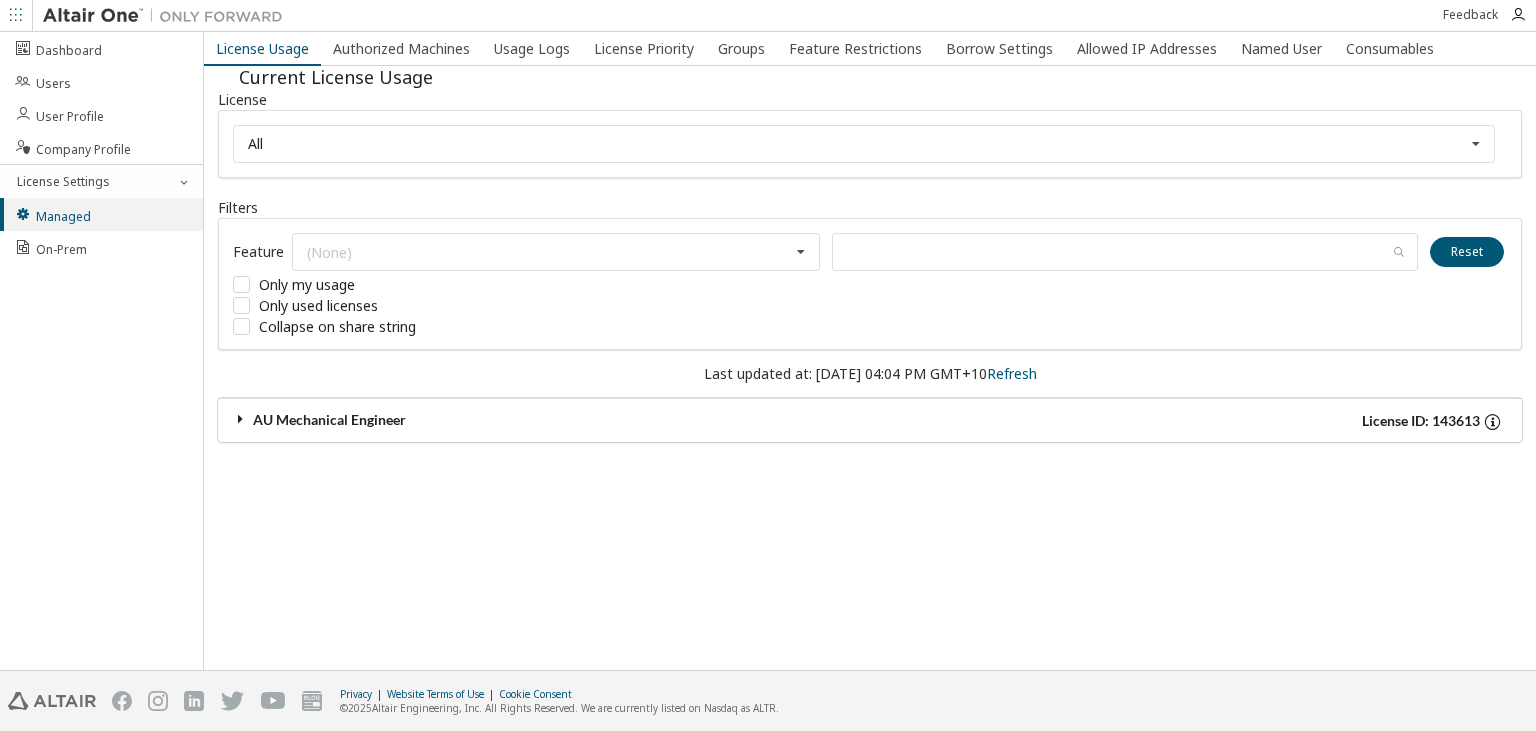 click on "AU Mechanical Engineer" at bounding box center (551, 421) 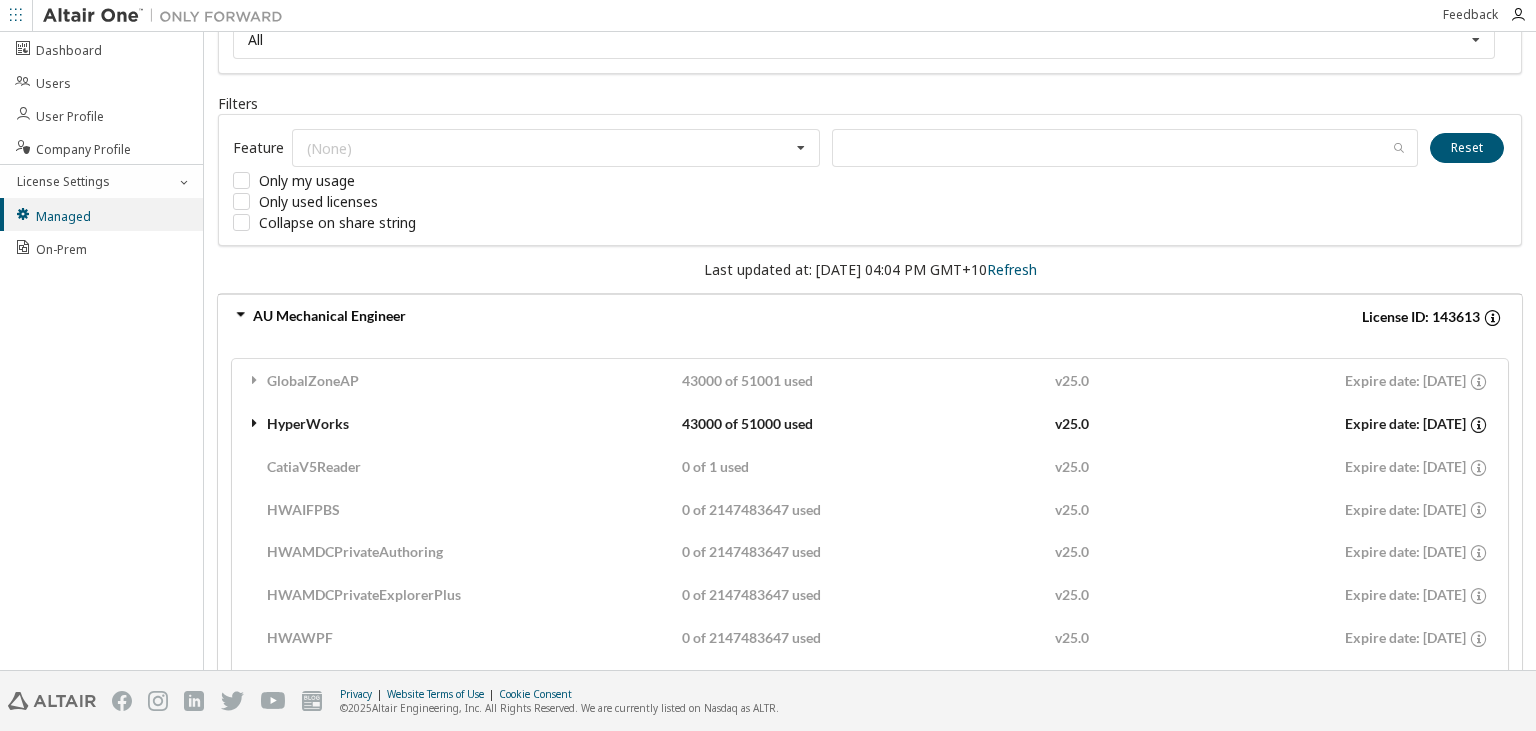 scroll, scrollTop: 115, scrollLeft: 0, axis: vertical 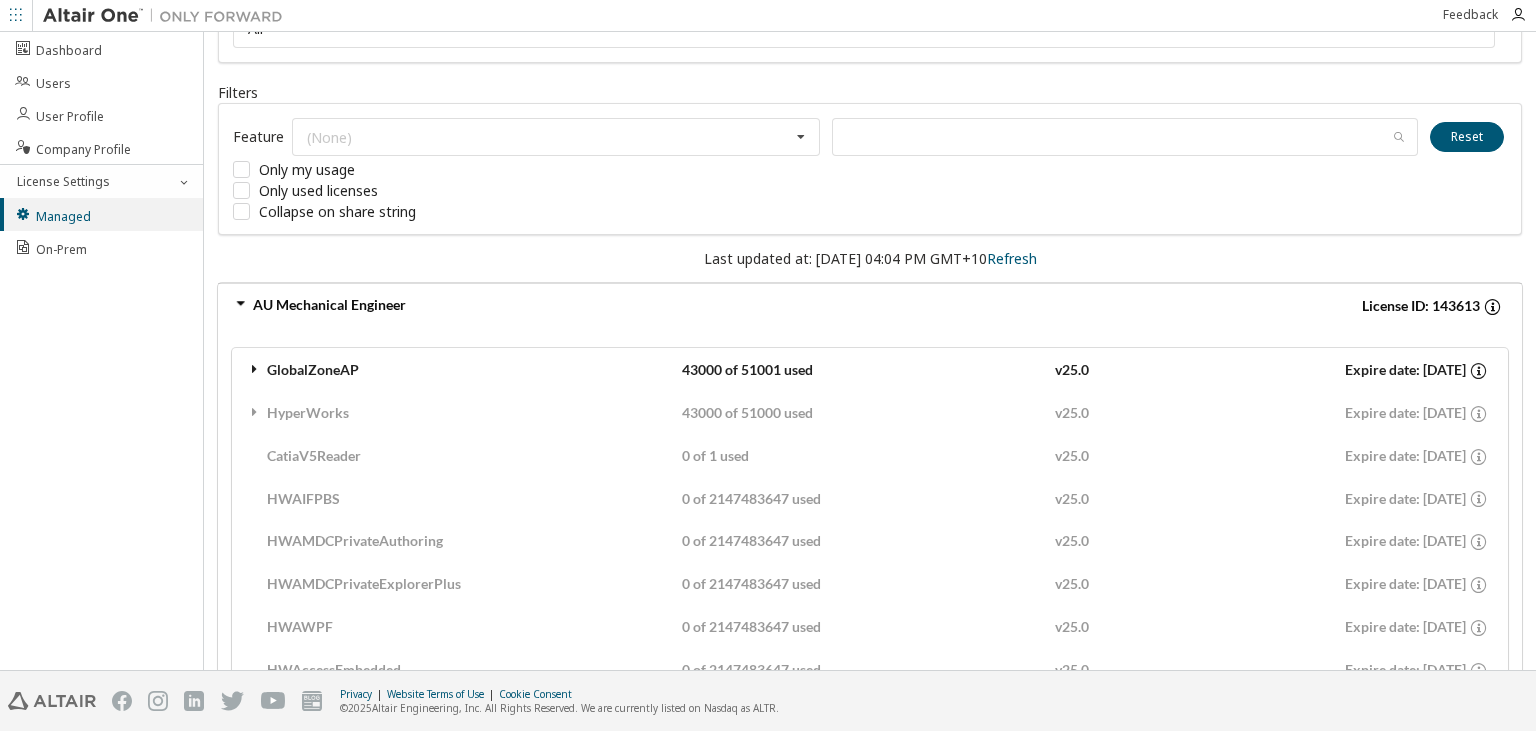 click on "GlobalZoneAP" at bounding box center [464, 370] 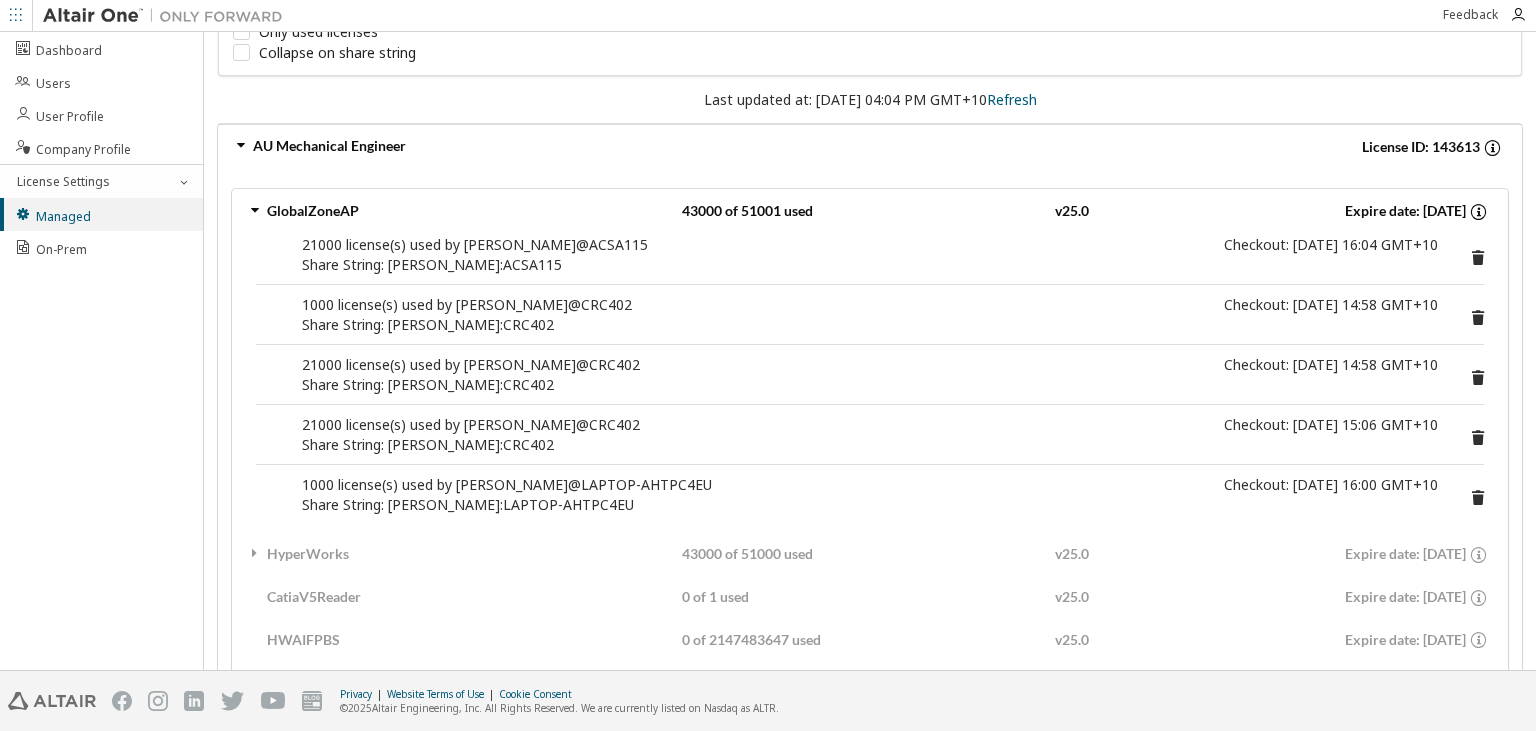 scroll, scrollTop: 345, scrollLeft: 0, axis: vertical 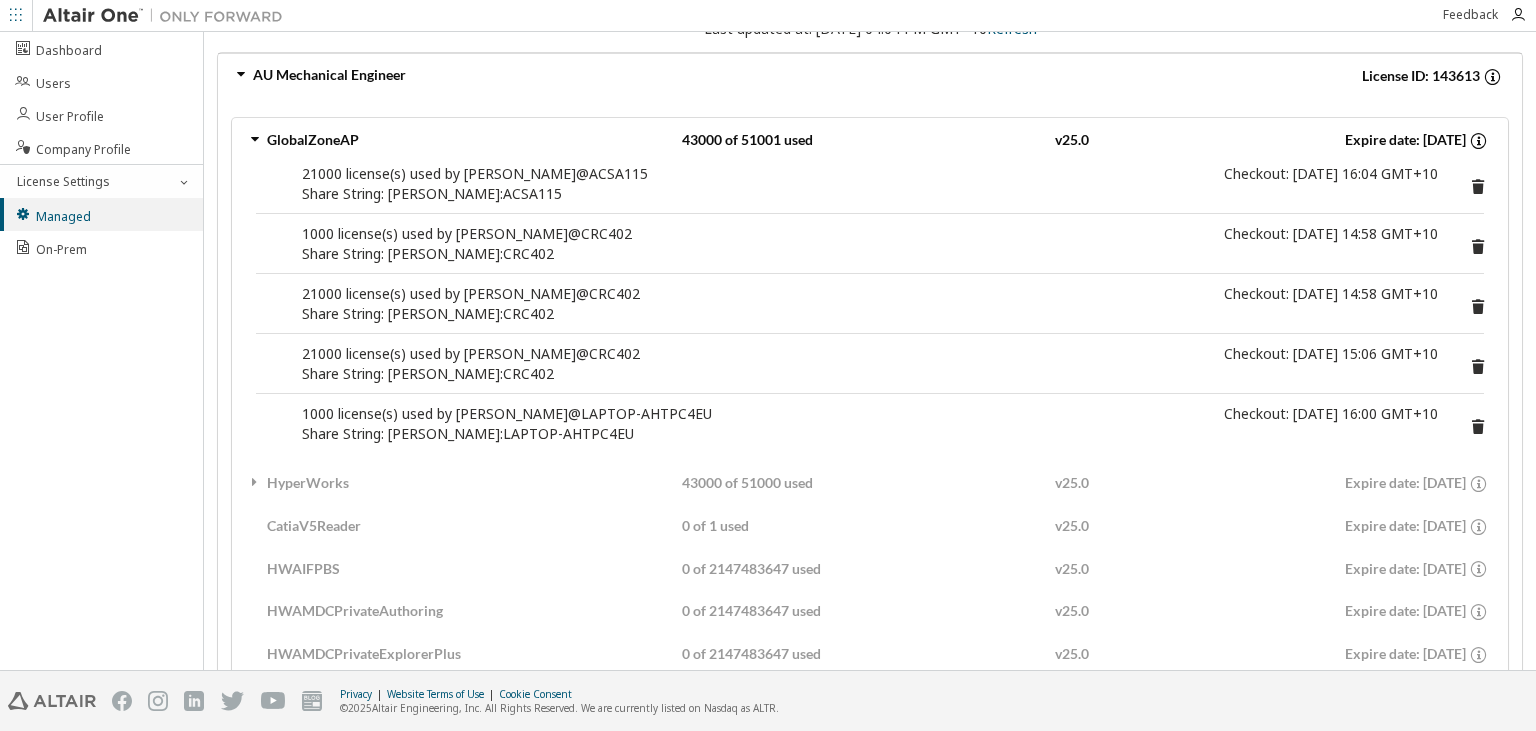 click at bounding box center [1478, 184] 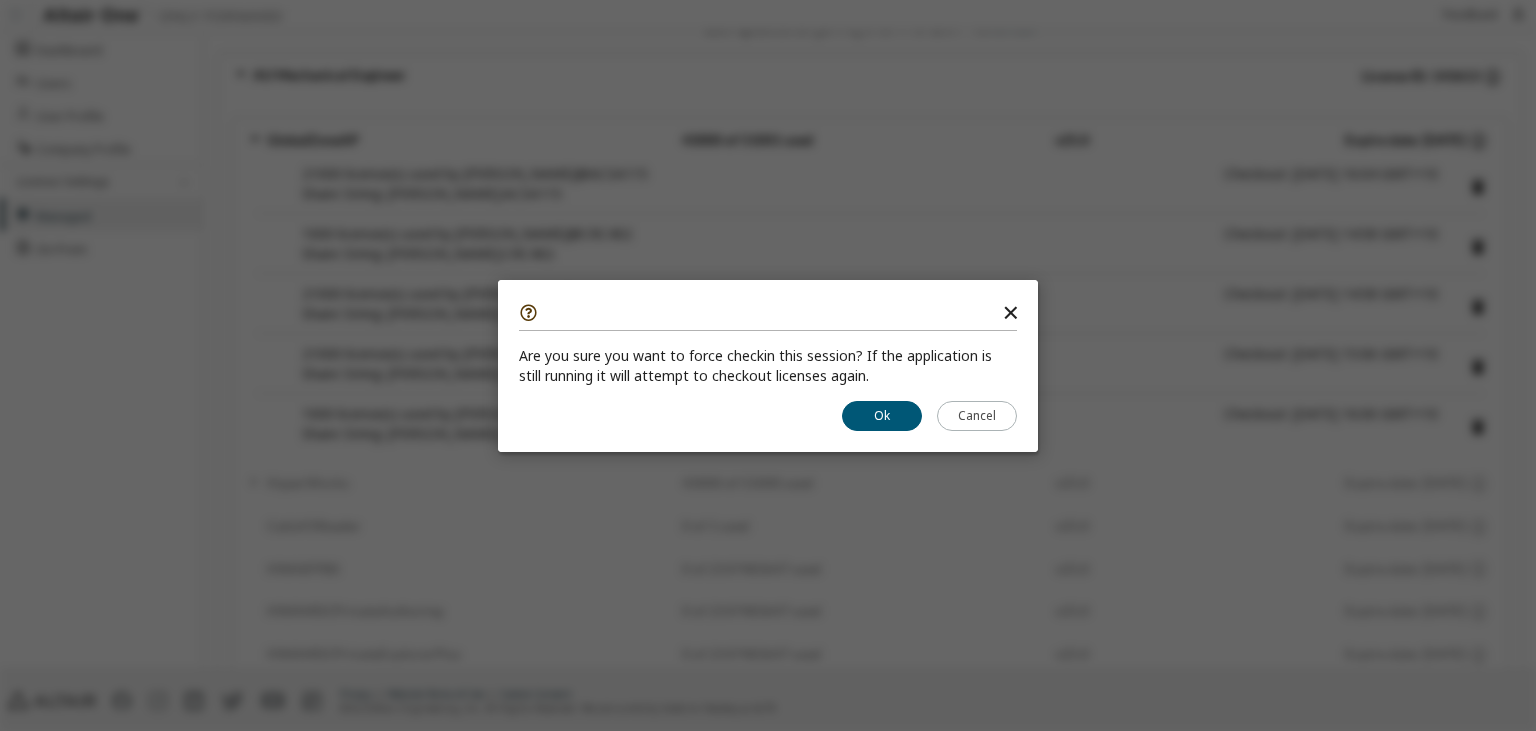 scroll, scrollTop: 345, scrollLeft: 0, axis: vertical 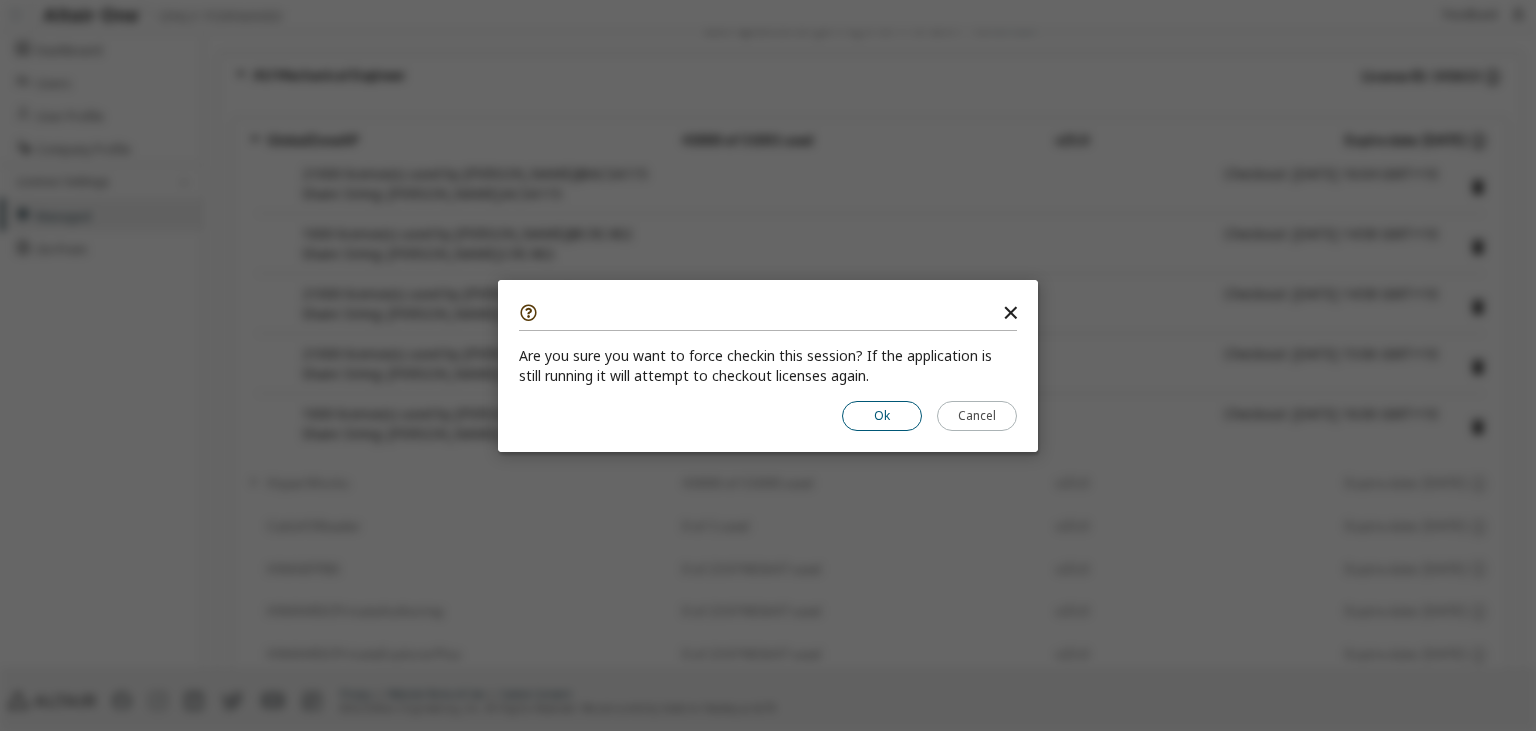 click on "Ok" at bounding box center (882, 415) 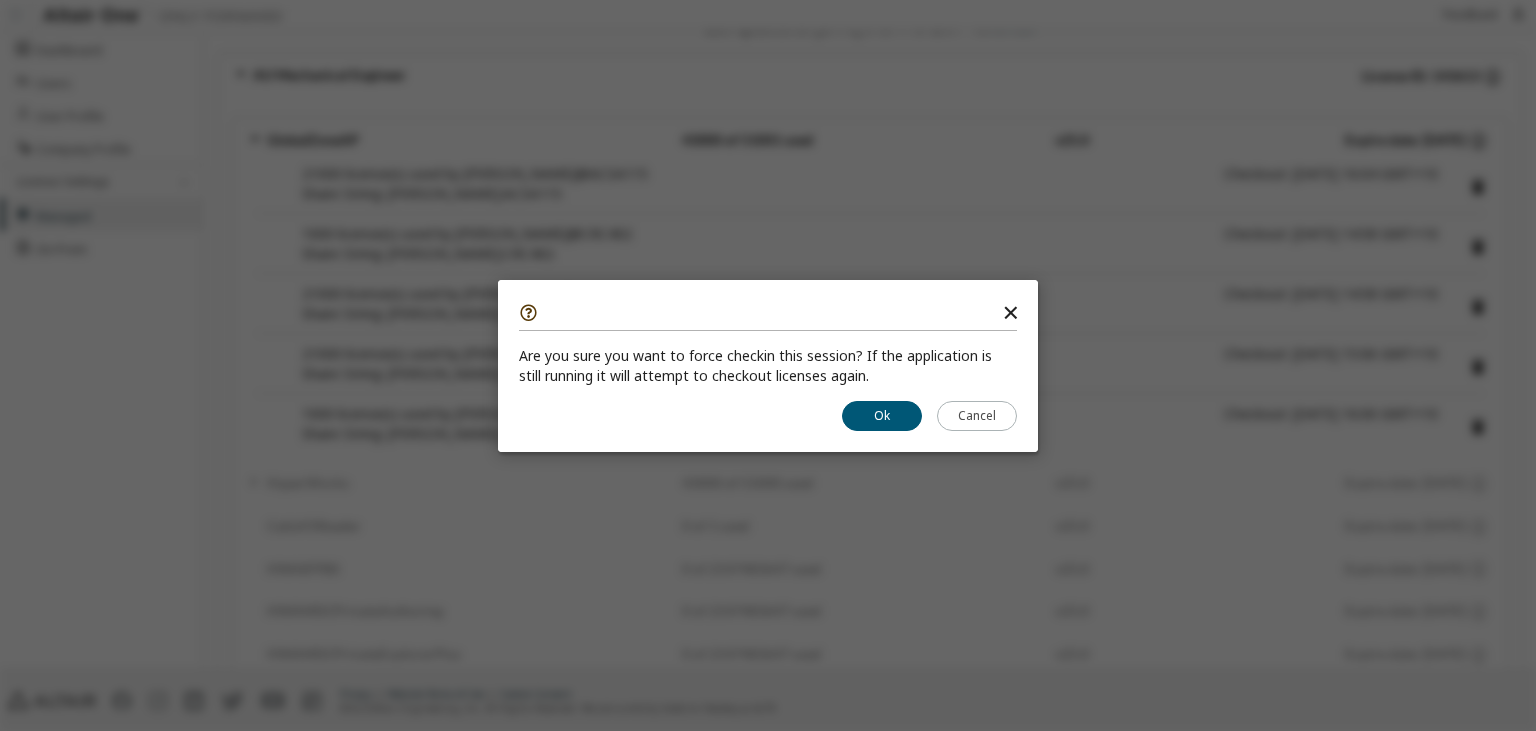 scroll, scrollTop: 0, scrollLeft: 0, axis: both 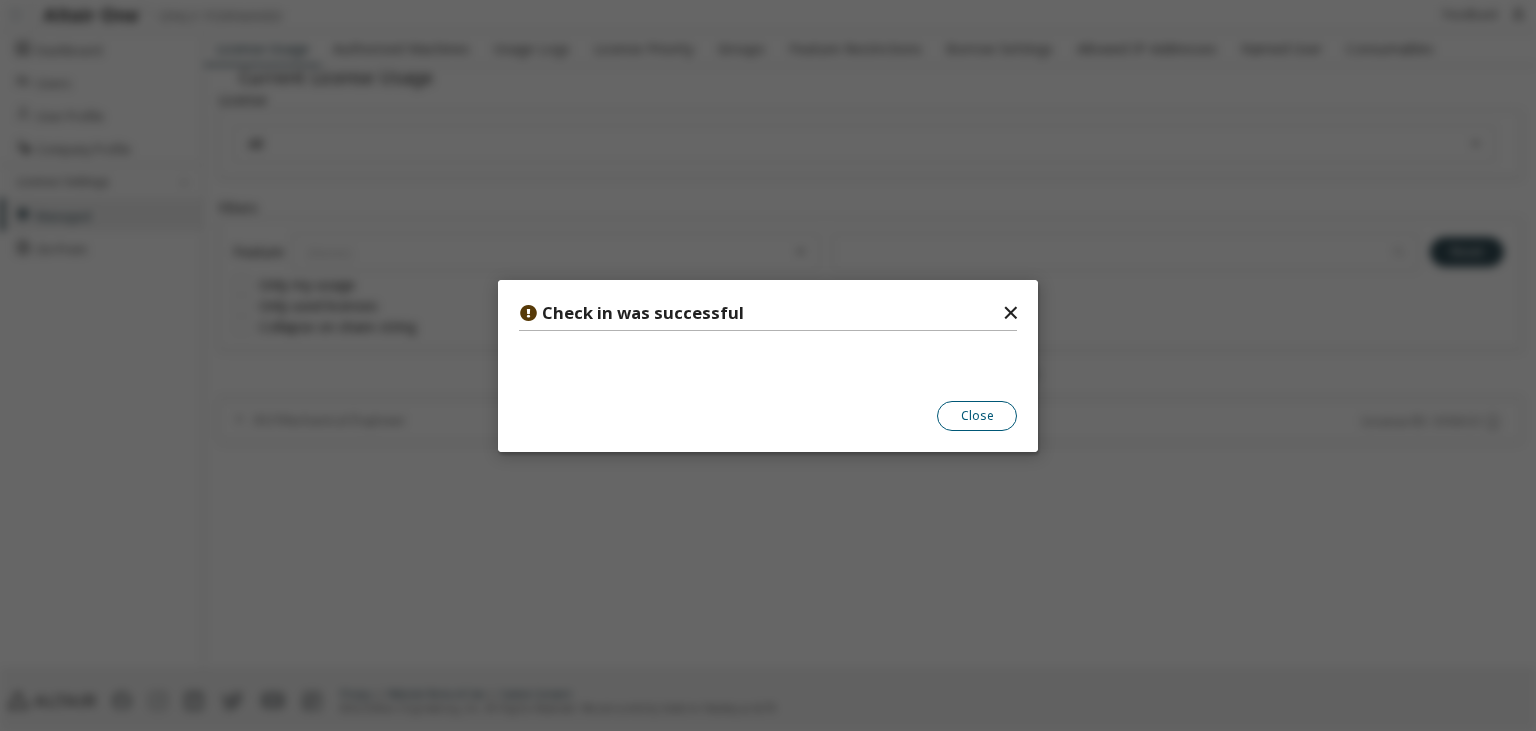 click on "Close" at bounding box center [977, 415] 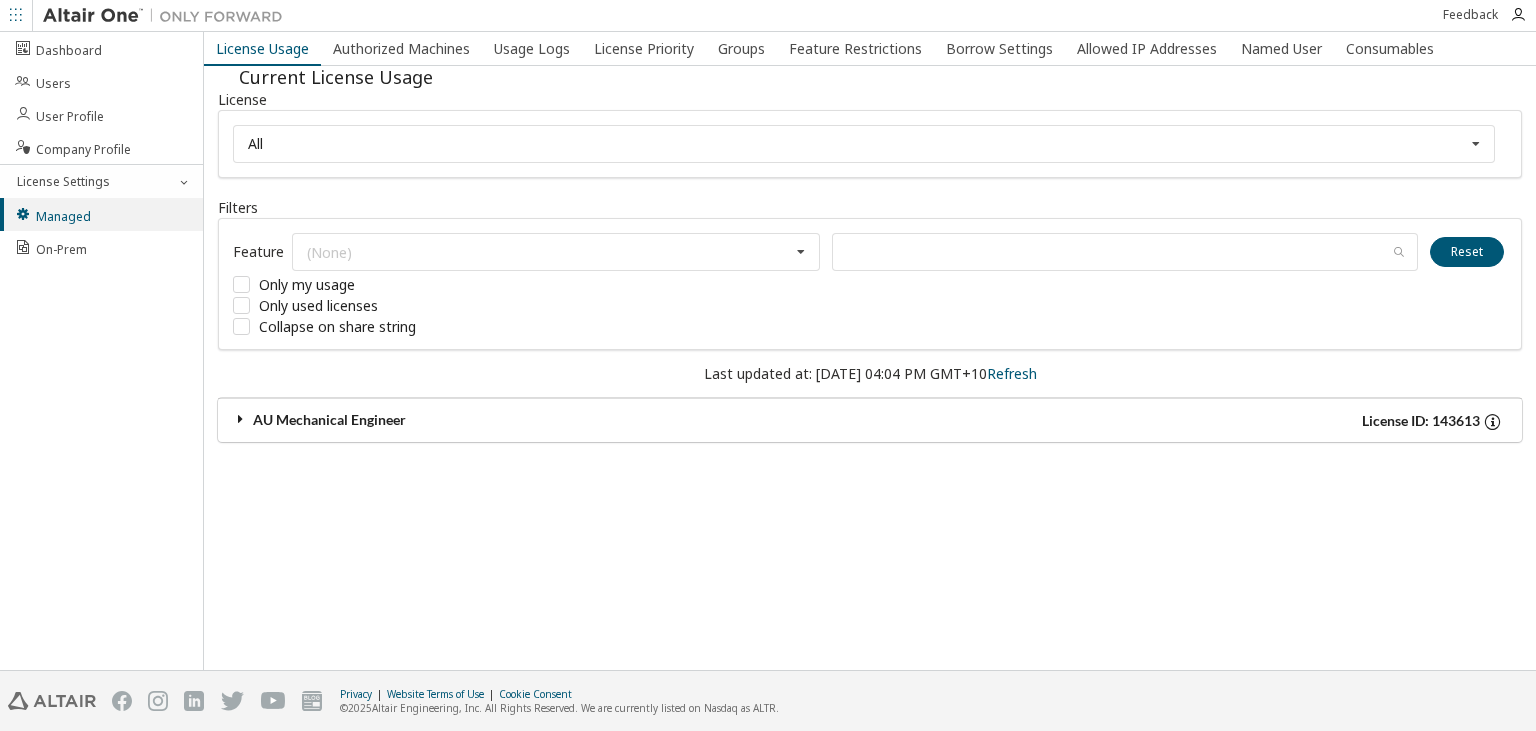 click on "AU Mechanical Engineer" at bounding box center [551, 421] 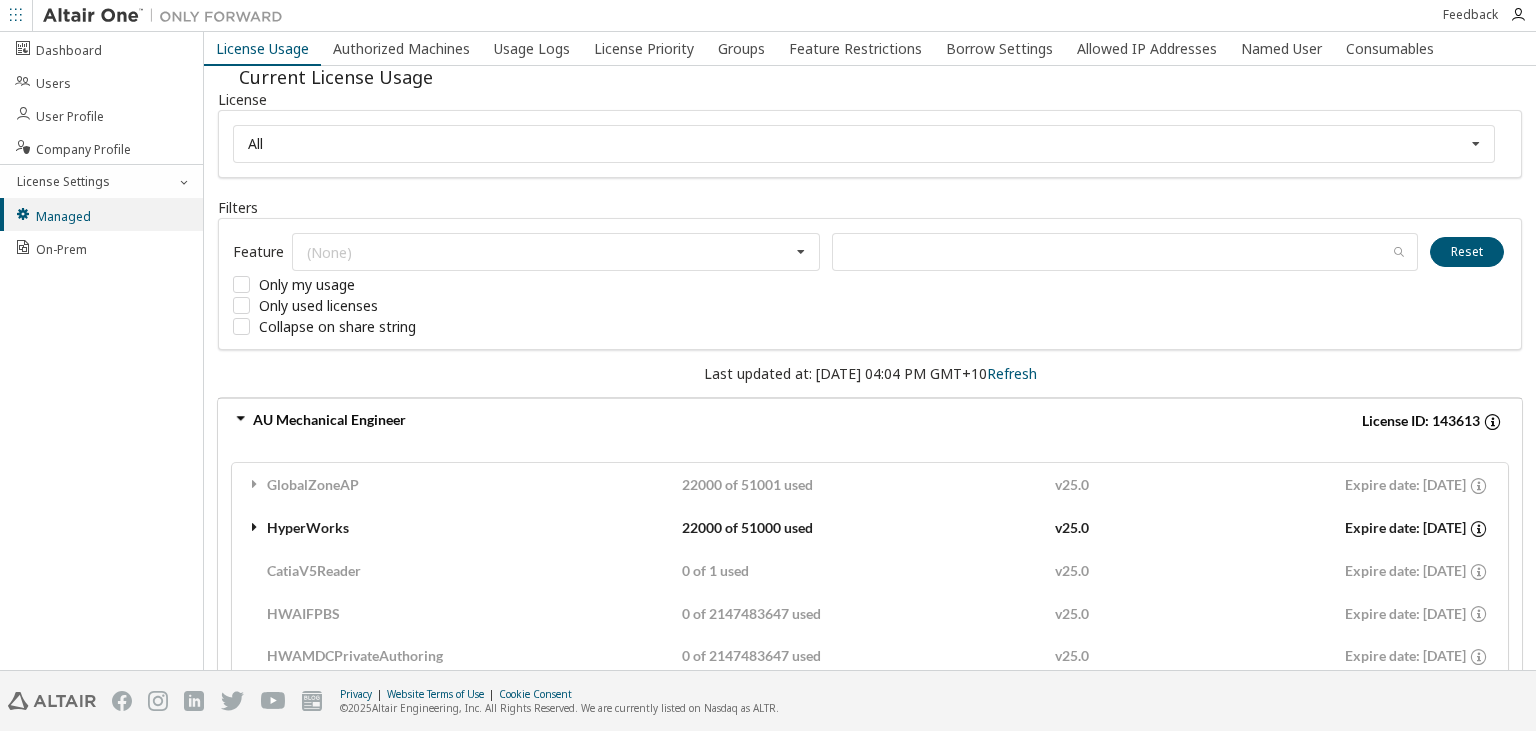 click on "HyperWorks" at bounding box center (464, 528) 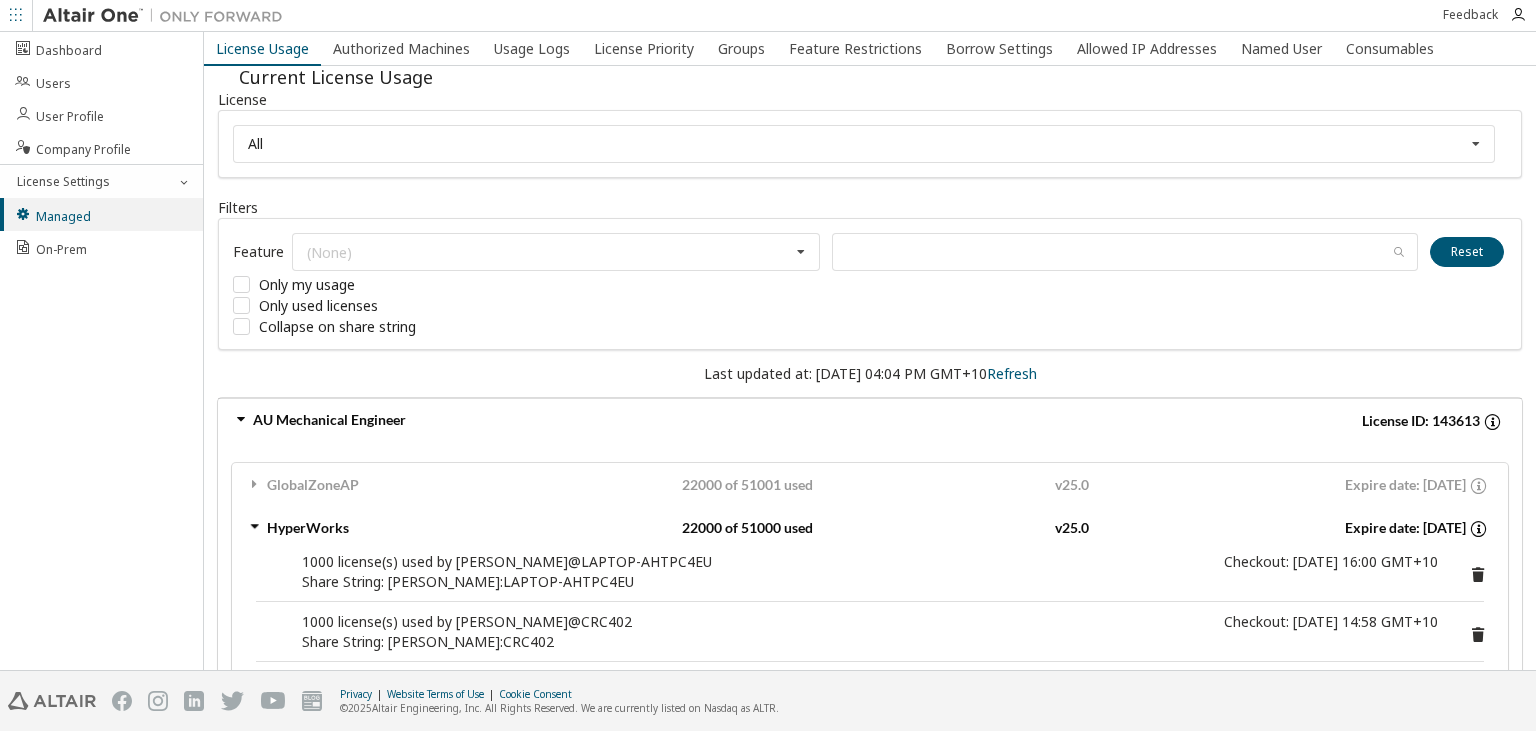 scroll, scrollTop: 115, scrollLeft: 0, axis: vertical 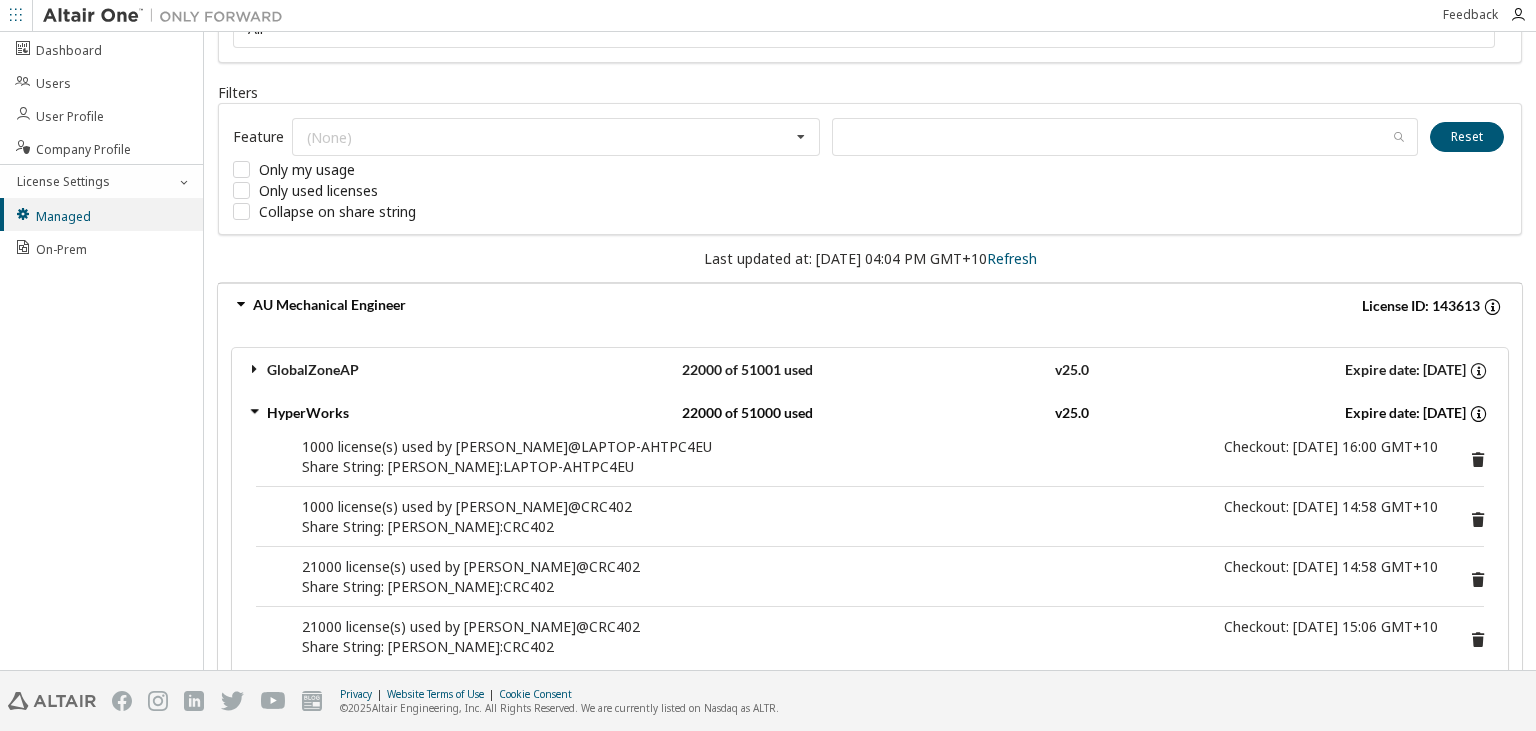 click on "GlobalZoneAP 22000 of 51001 used v25.0 Expire date: 2027-06-01" at bounding box center [870, 369] 